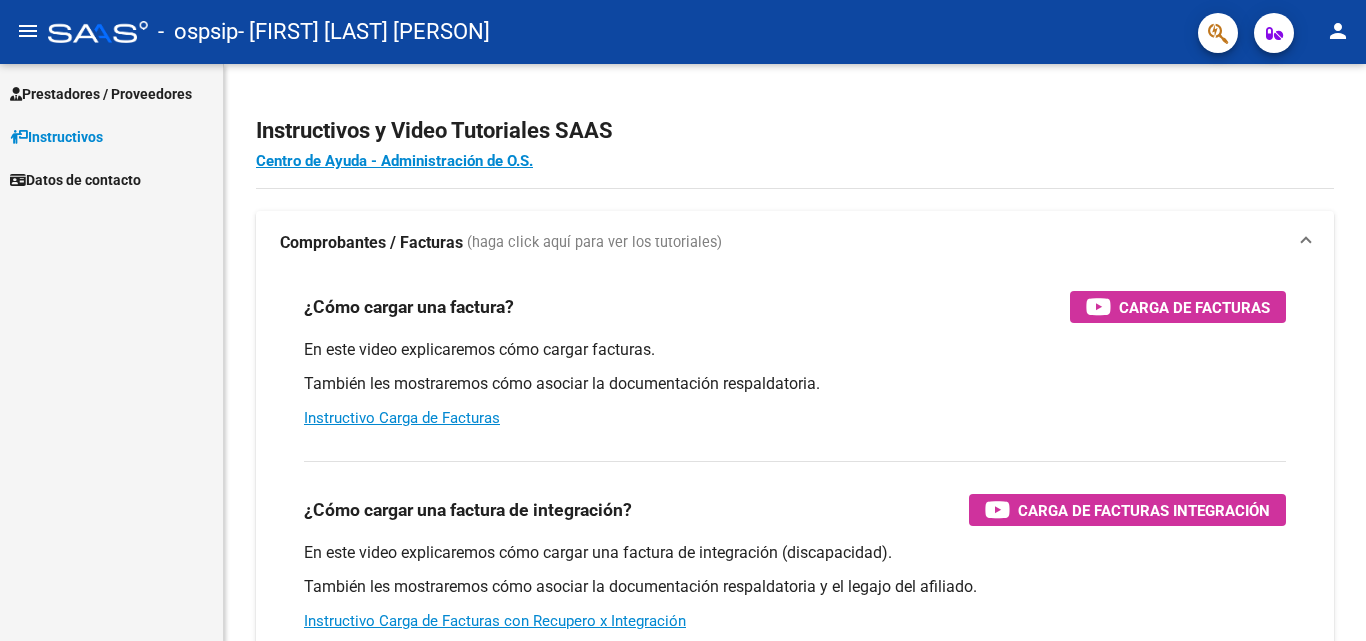 scroll, scrollTop: 0, scrollLeft: 0, axis: both 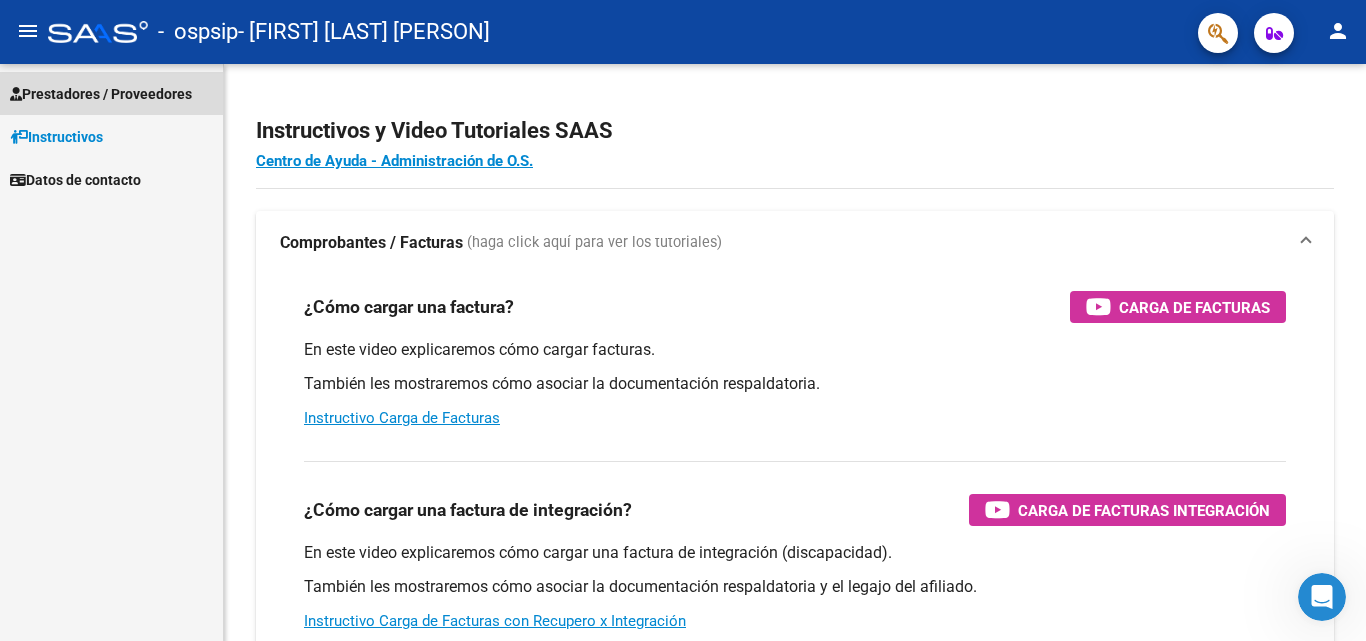click on "Prestadores / Proveedores" at bounding box center (101, 94) 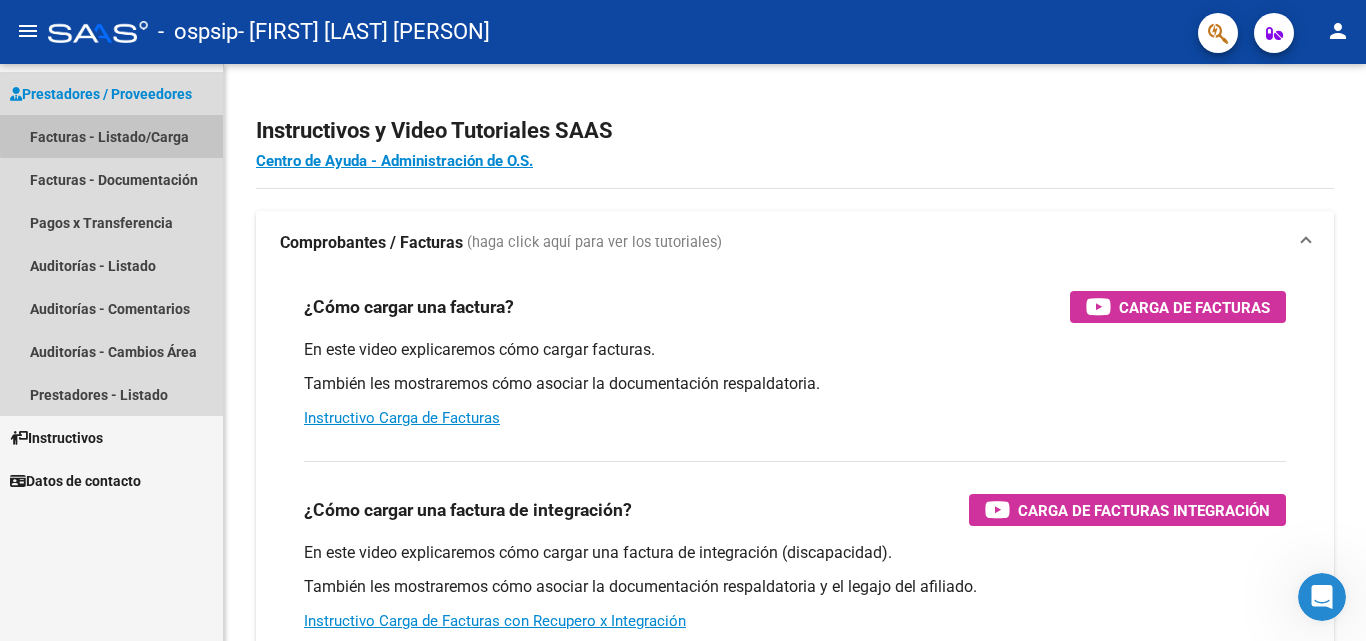 click on "Facturas - Listado/Carga" at bounding box center [111, 136] 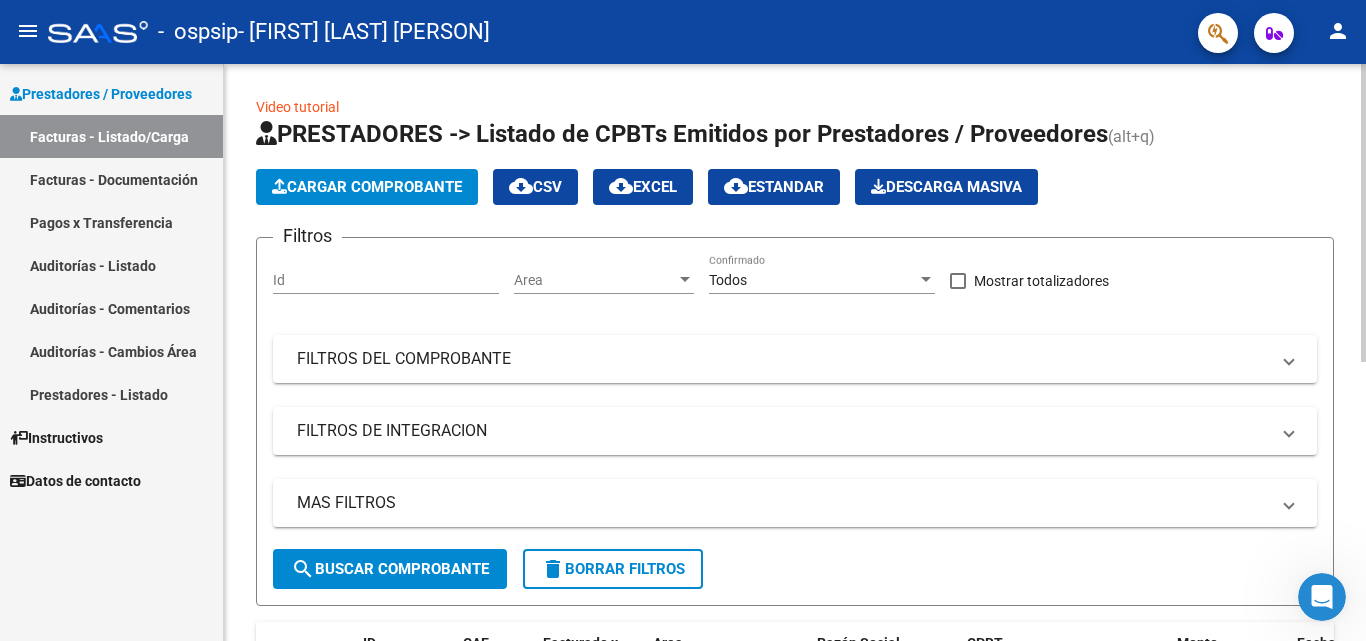 click on "Cargar Comprobante
cloud_download  CSV  cloud_download  EXCEL  cloud_download  Estandar   Descarga Masiva" 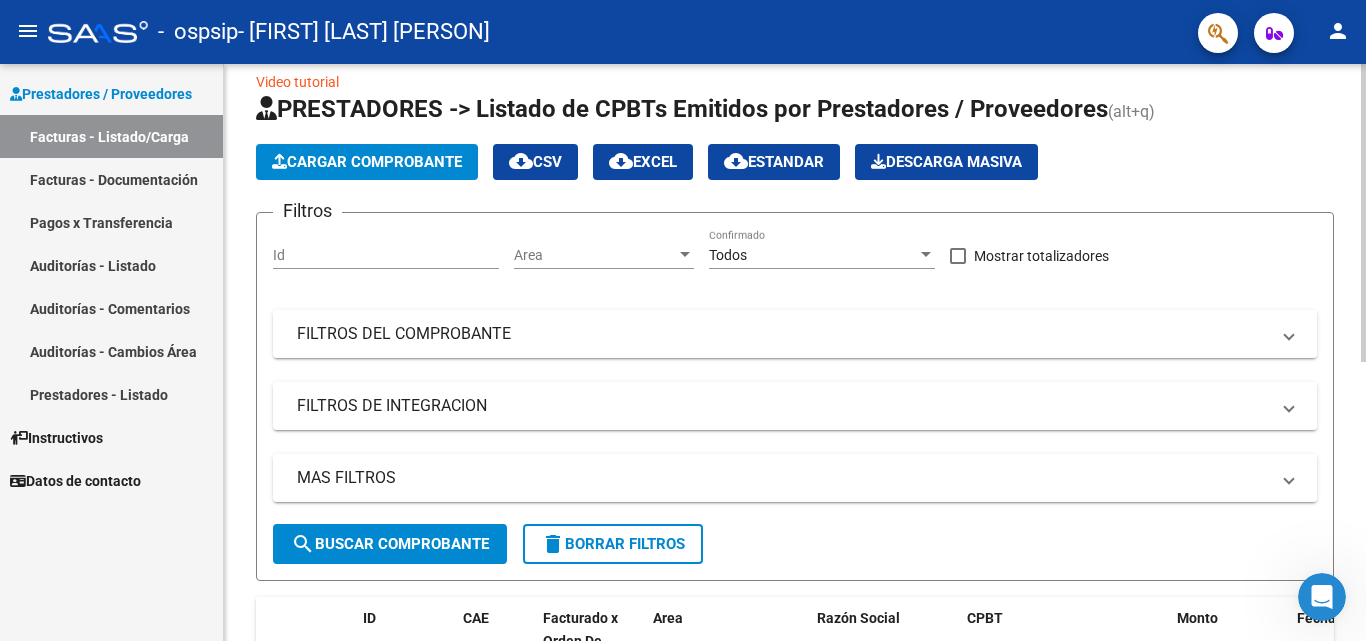 scroll, scrollTop: 0, scrollLeft: 0, axis: both 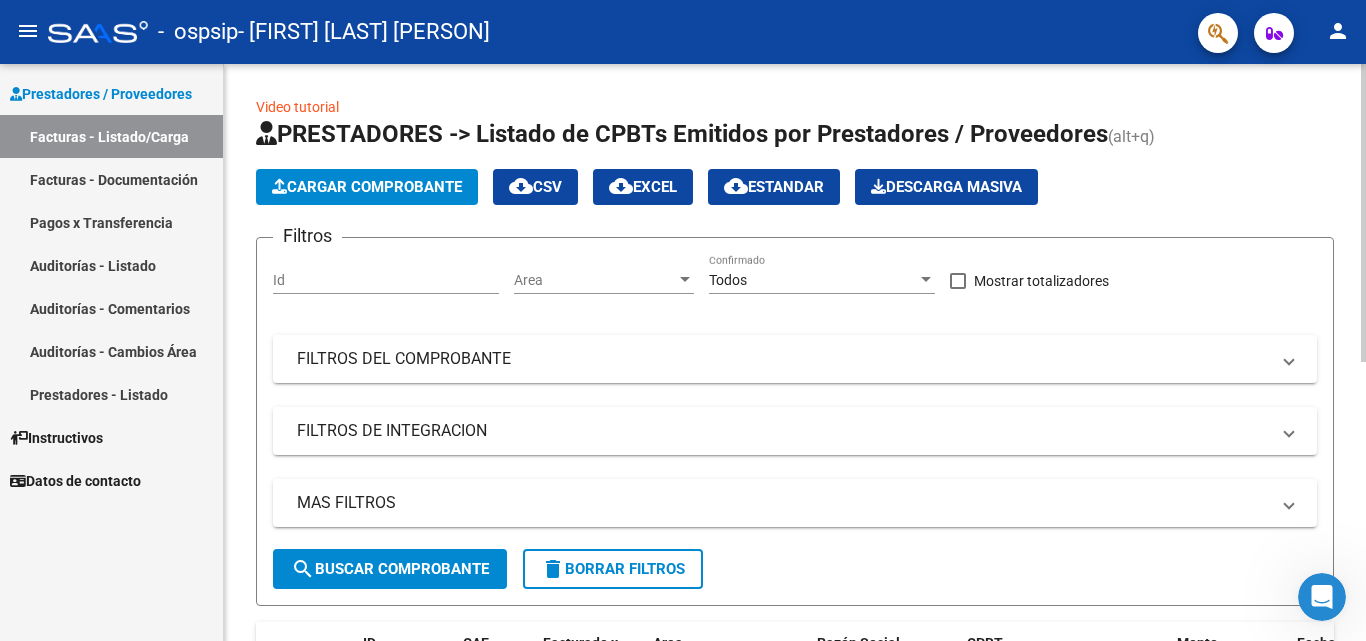 click 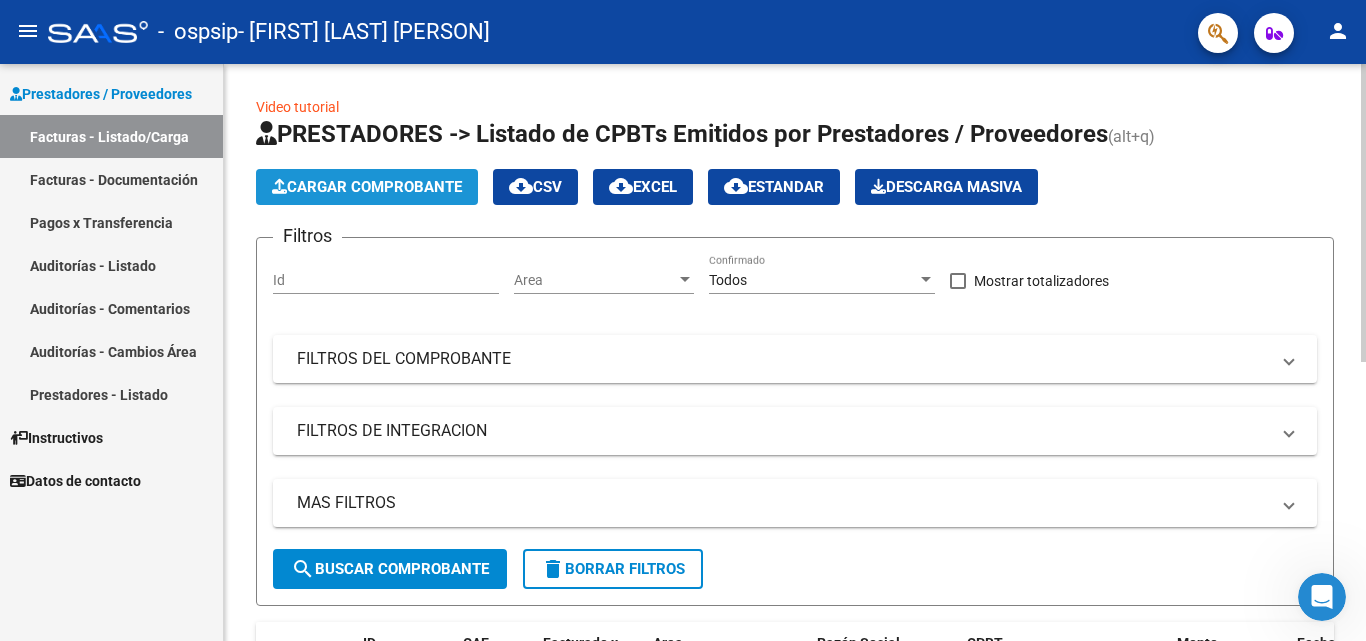 click on "Cargar Comprobante" 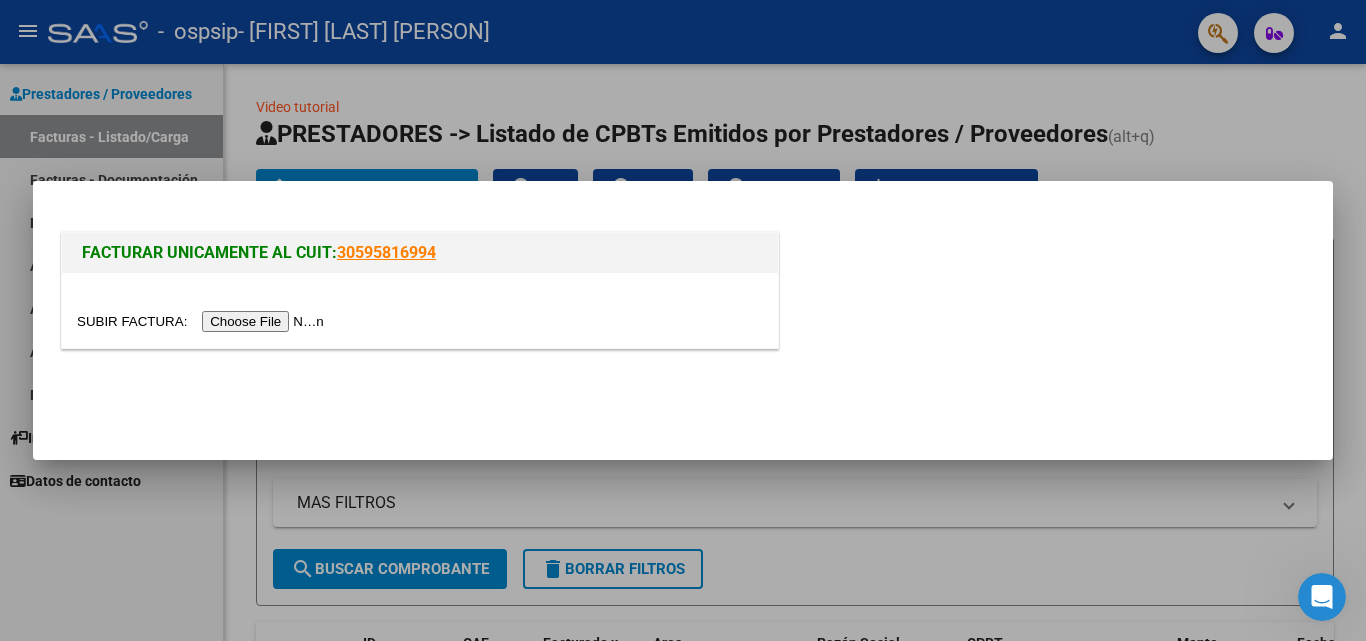 click at bounding box center [203, 321] 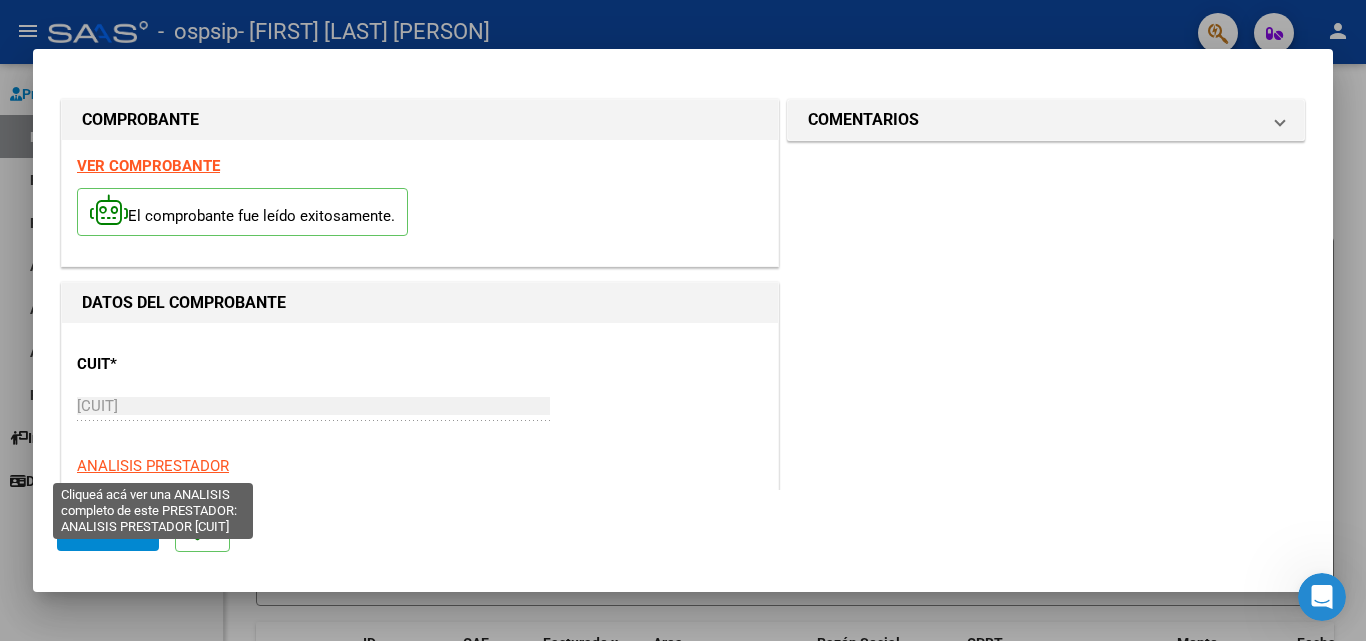 click on "ANALISIS PRESTADOR" at bounding box center (153, 466) 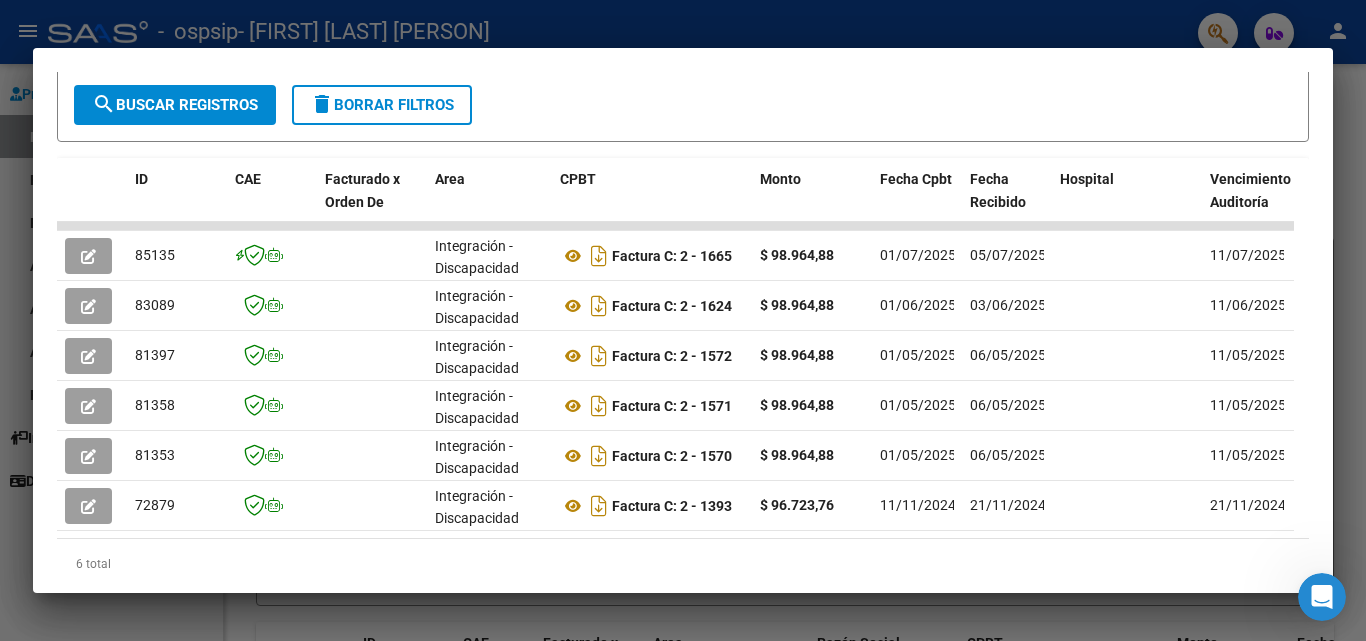 scroll, scrollTop: 472, scrollLeft: 0, axis: vertical 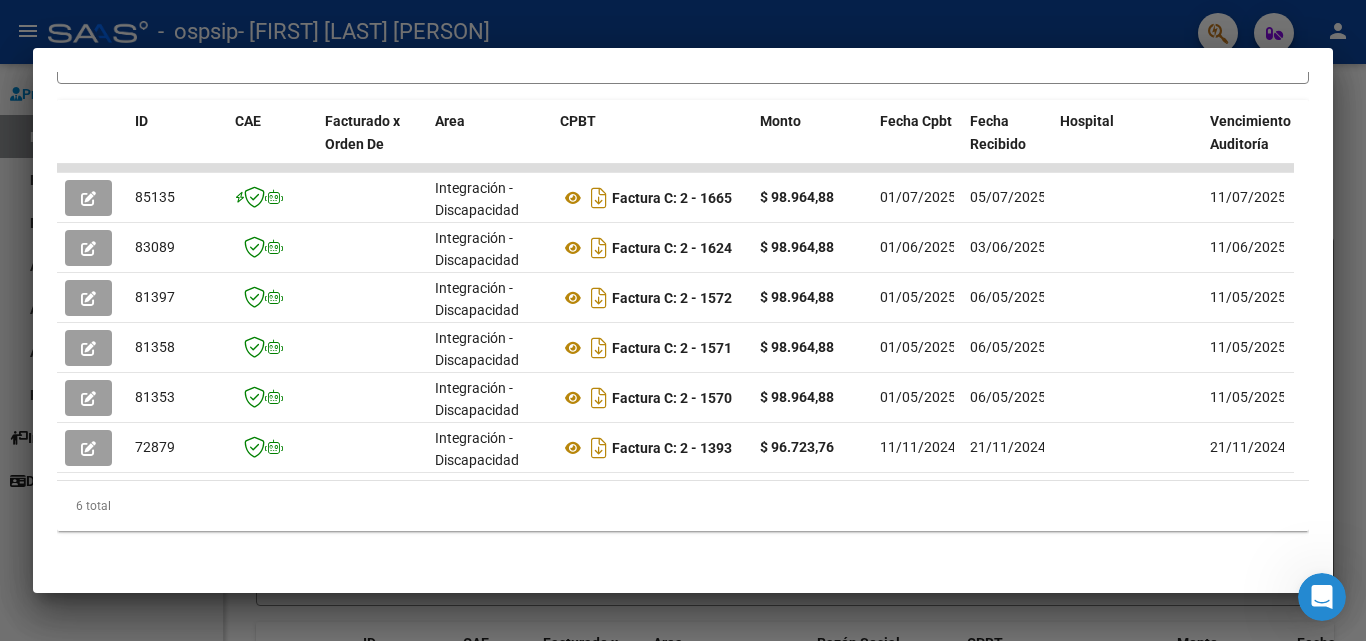 click at bounding box center [683, 320] 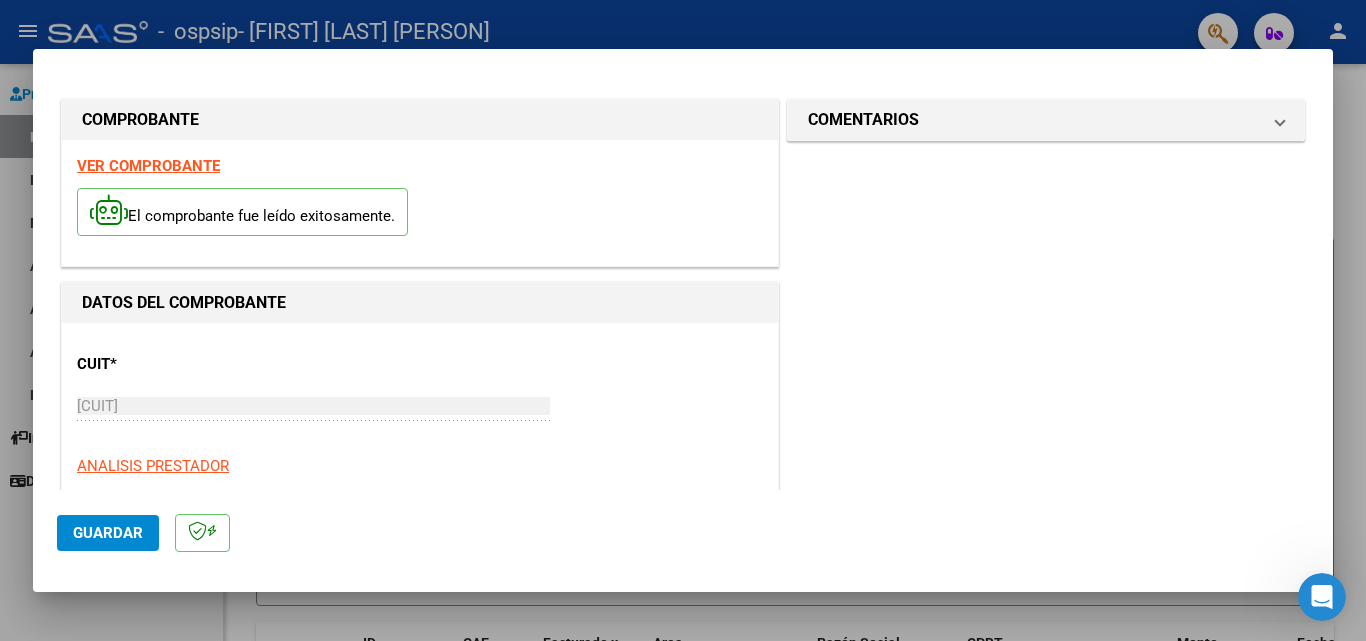 click at bounding box center (683, 320) 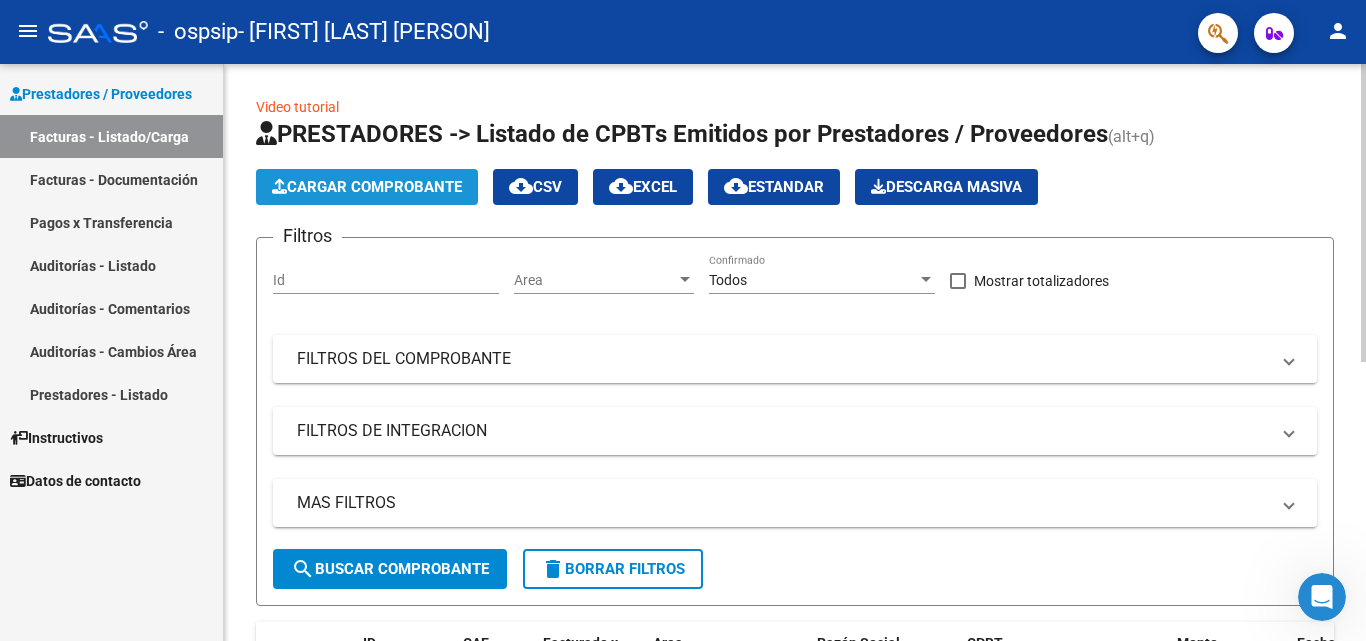 click on "Cargar Comprobante" 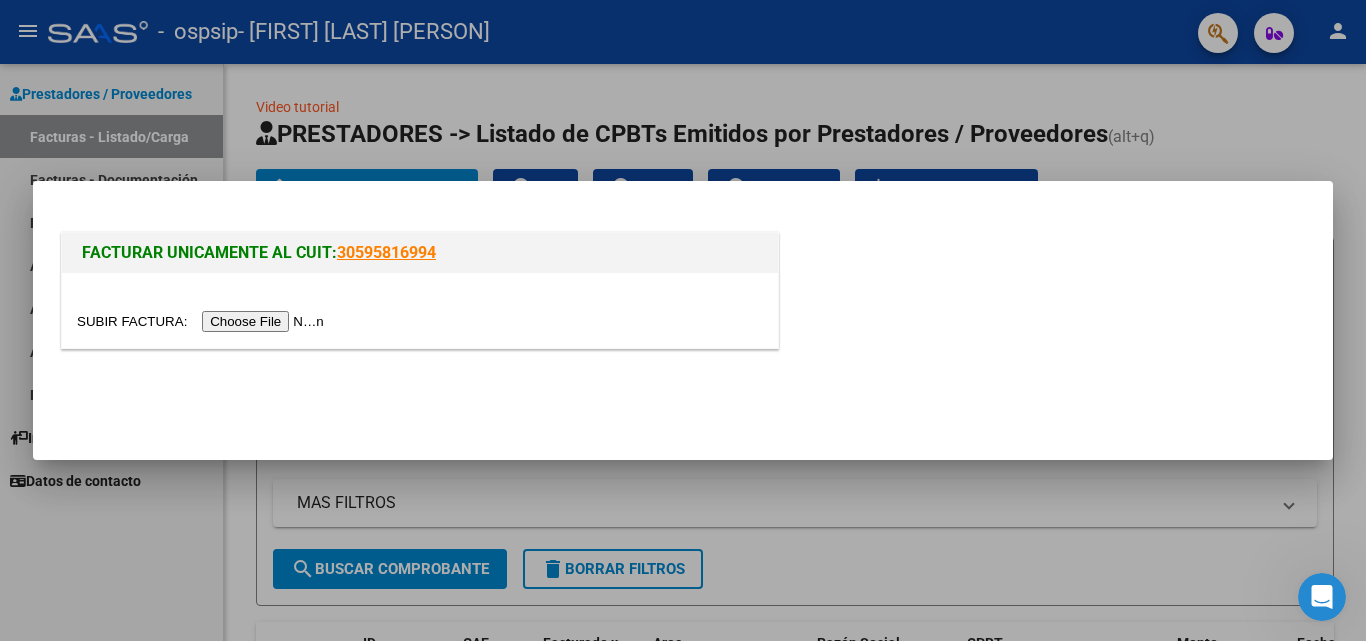 click at bounding box center (203, 321) 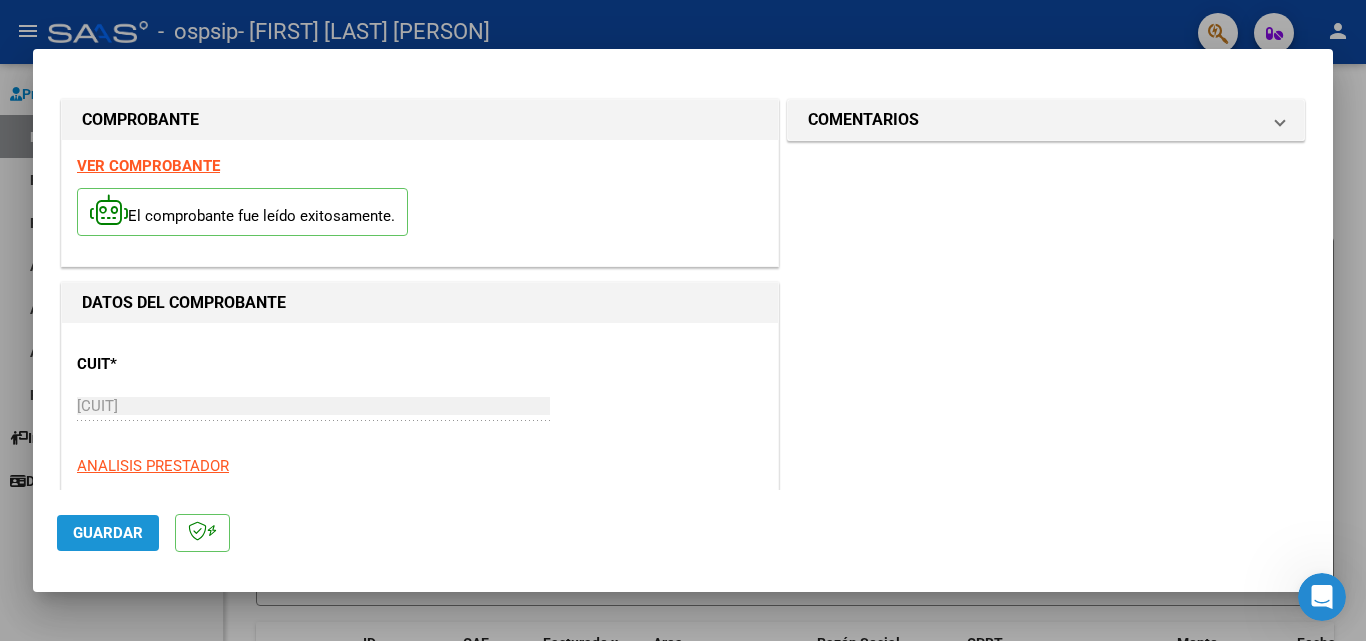 click on "Guardar" 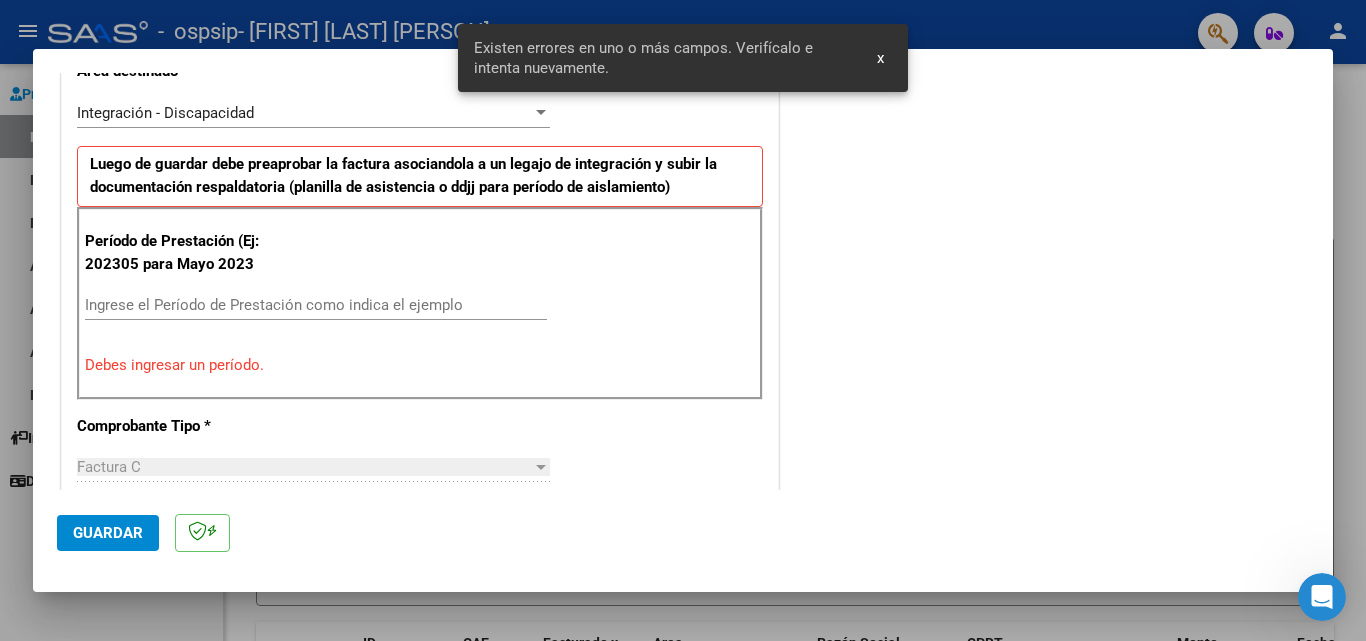 scroll, scrollTop: 451, scrollLeft: 0, axis: vertical 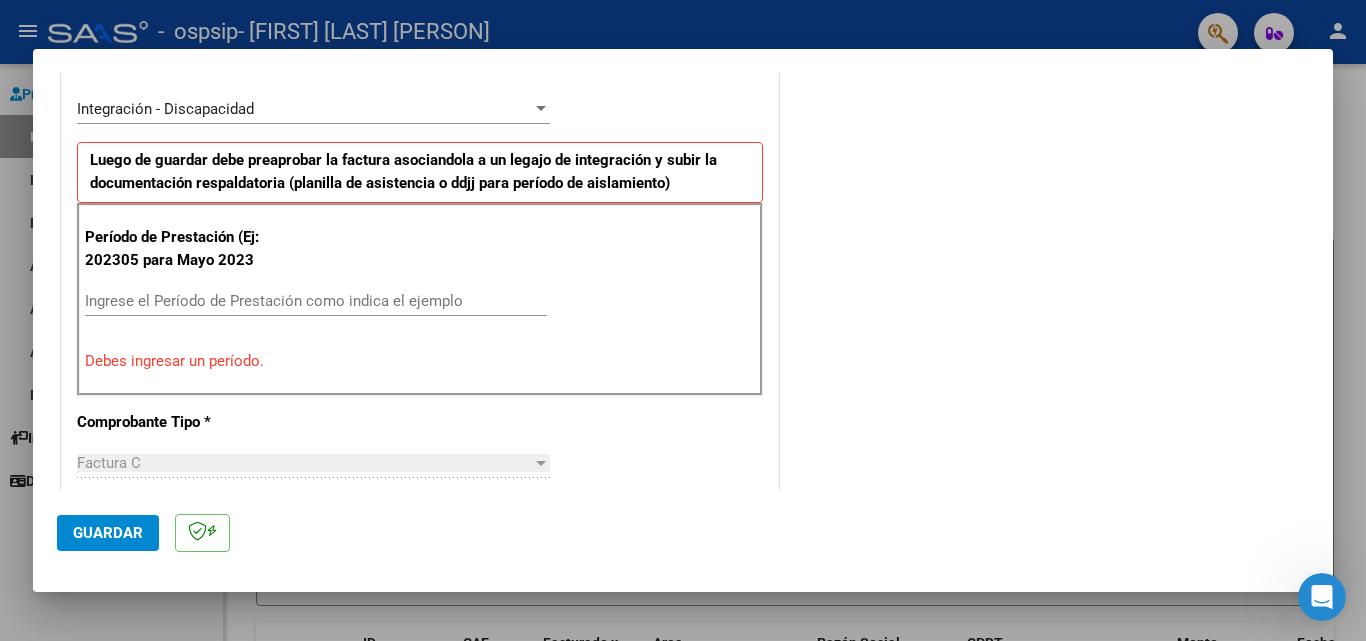 click on "Ingrese el Período de Prestación como indica el ejemplo" at bounding box center [316, 301] 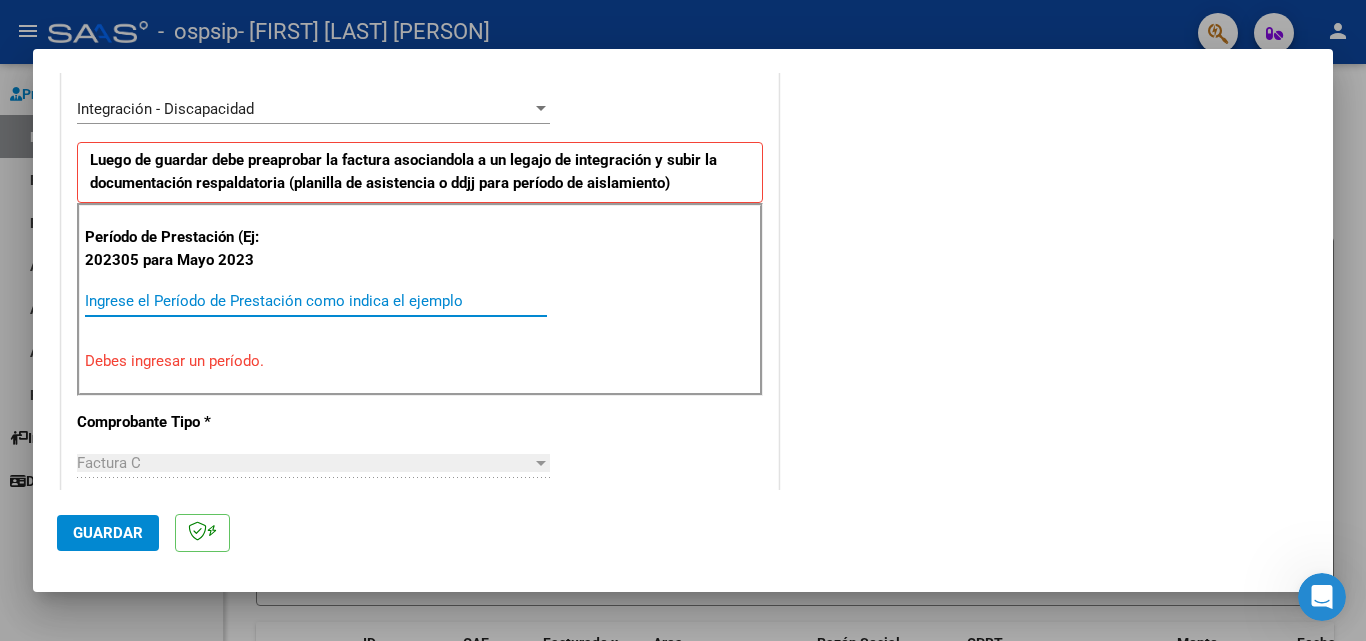 click on "Ingrese el Período de Prestación como indica el ejemplo" at bounding box center (316, 301) 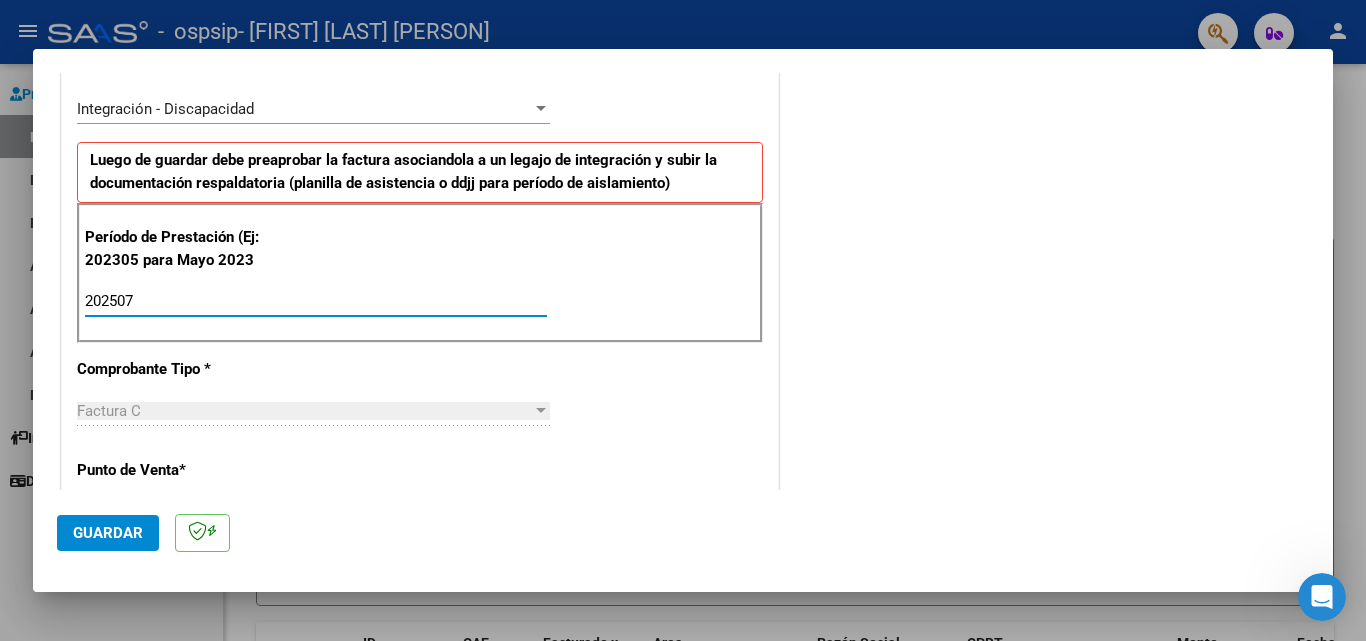 type on "202507" 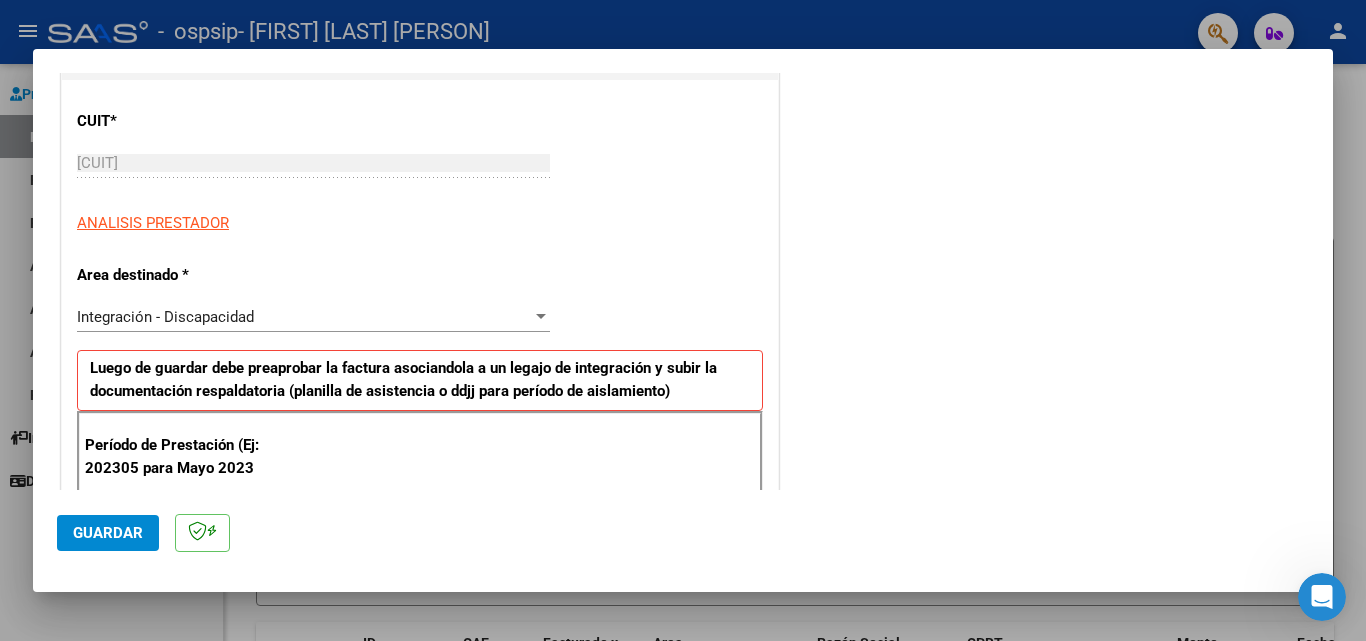 scroll, scrollTop: 239, scrollLeft: 0, axis: vertical 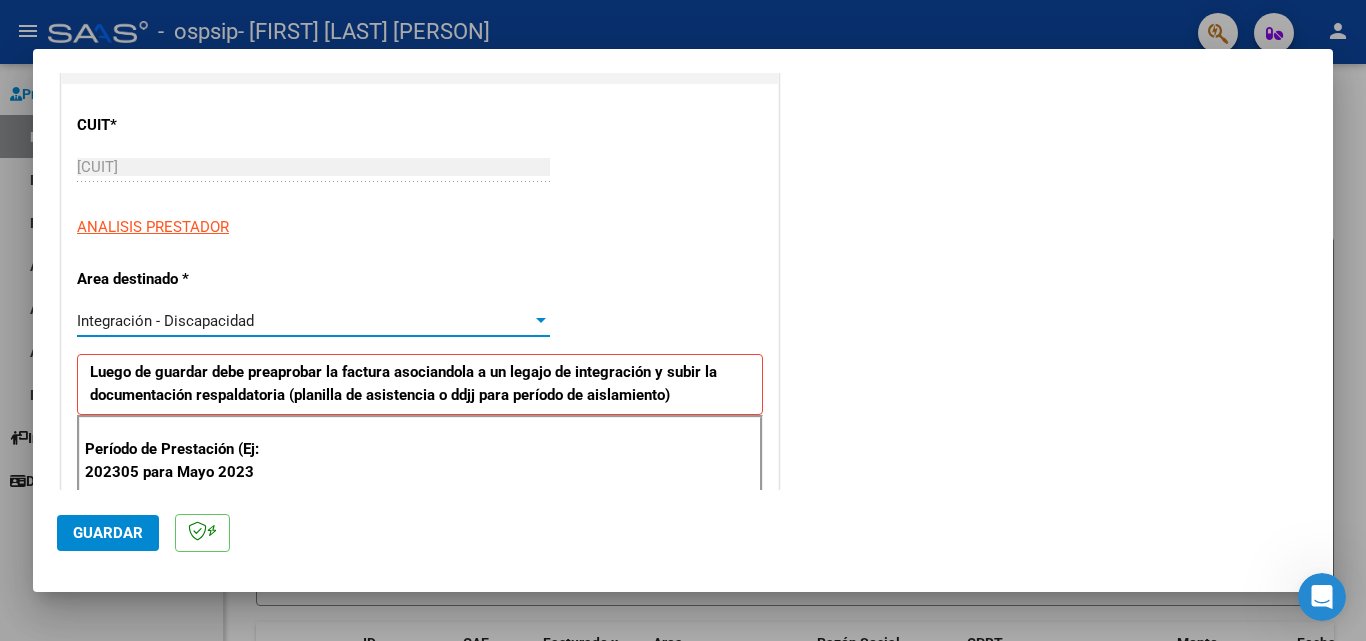 click at bounding box center (541, 320) 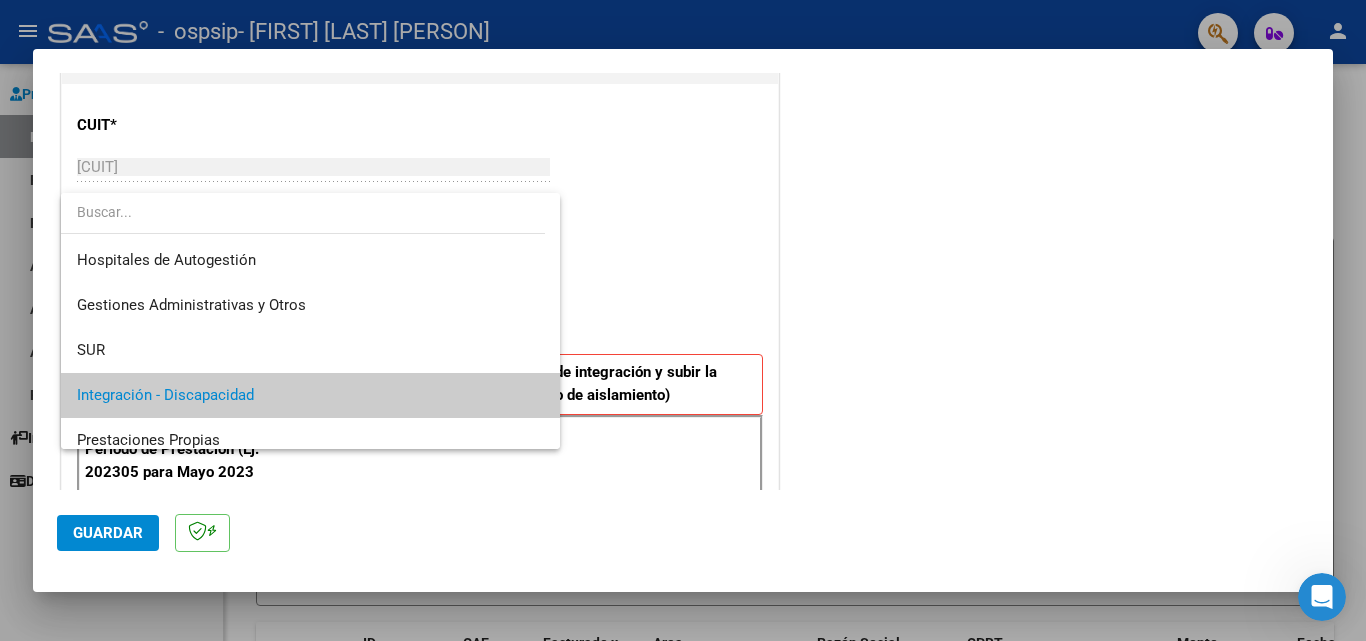 scroll, scrollTop: 75, scrollLeft: 0, axis: vertical 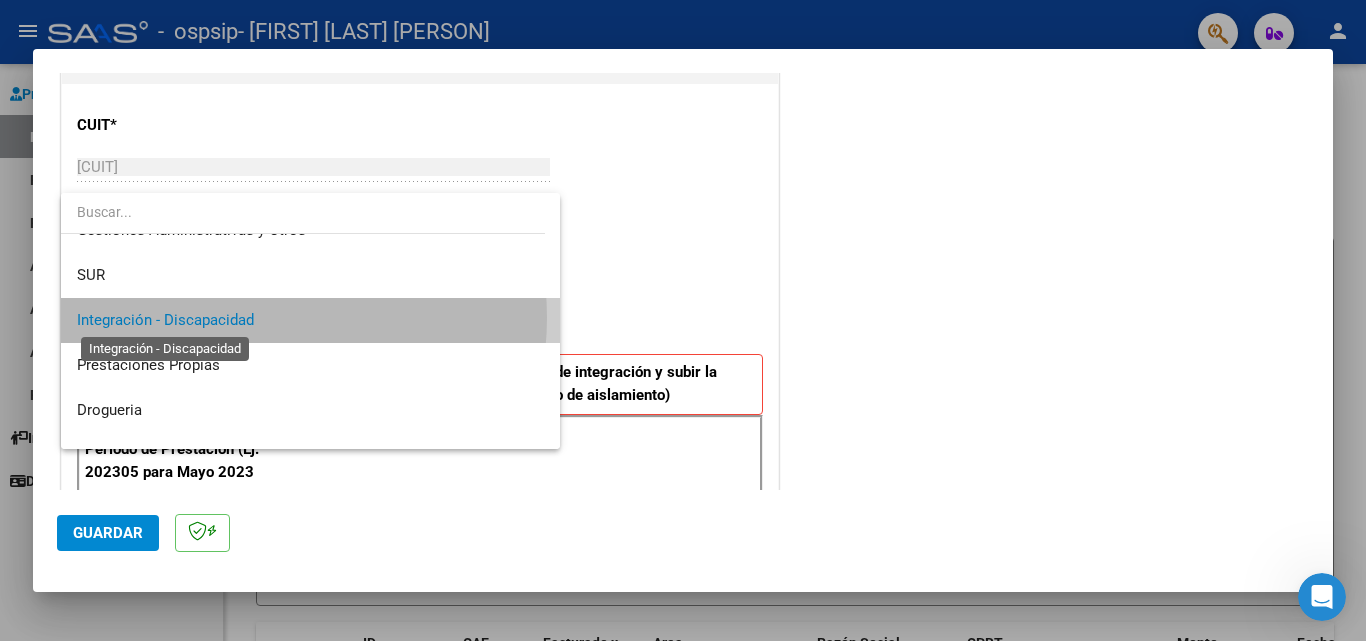 click on "Integración - Discapacidad" at bounding box center [165, 320] 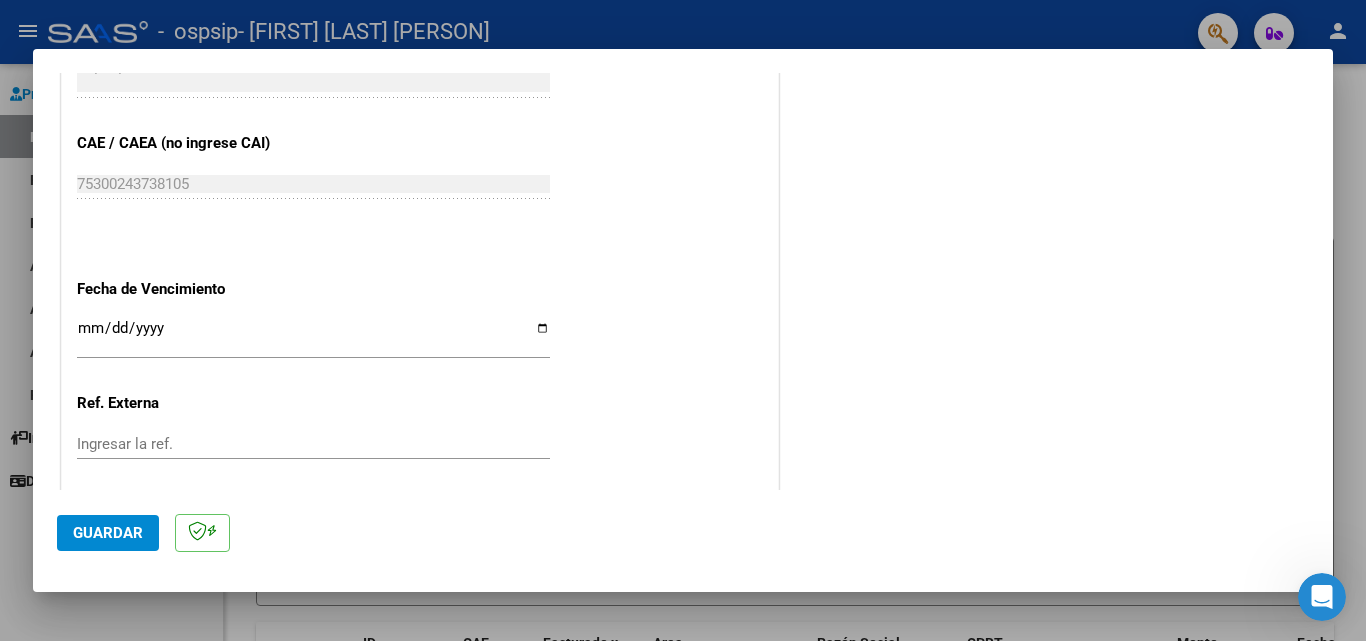 scroll, scrollTop: 1246, scrollLeft: 0, axis: vertical 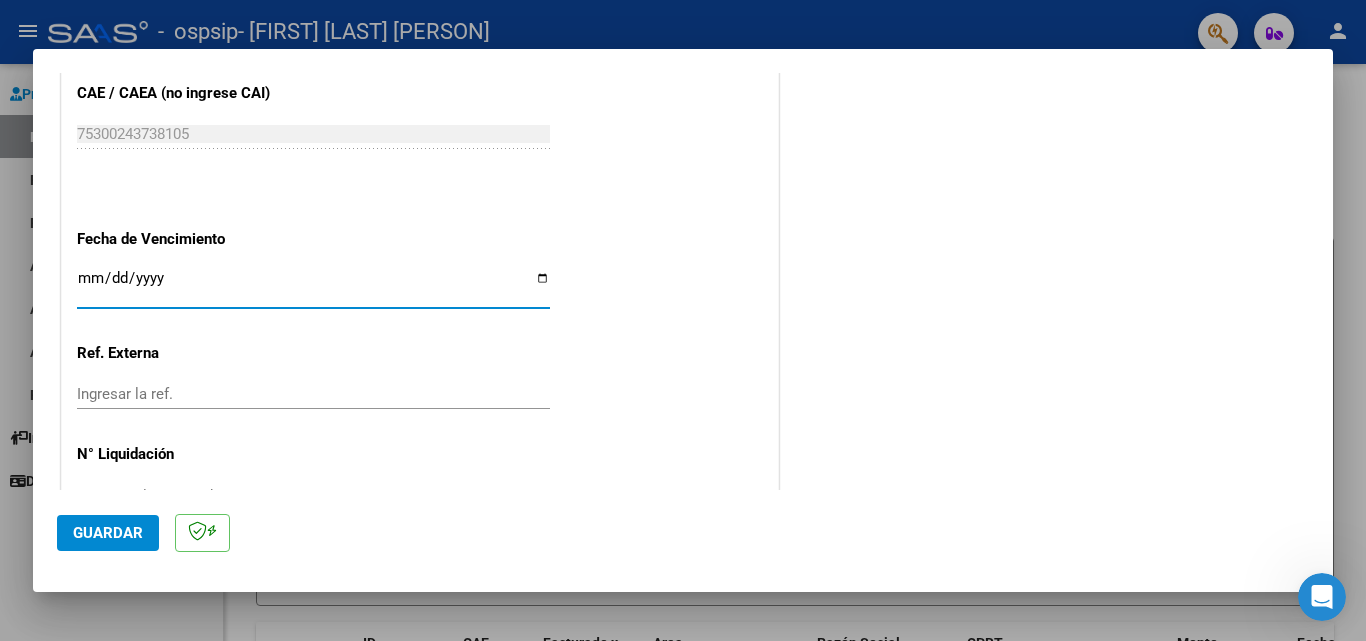 click on "Ingresar la fecha" at bounding box center [313, 286] 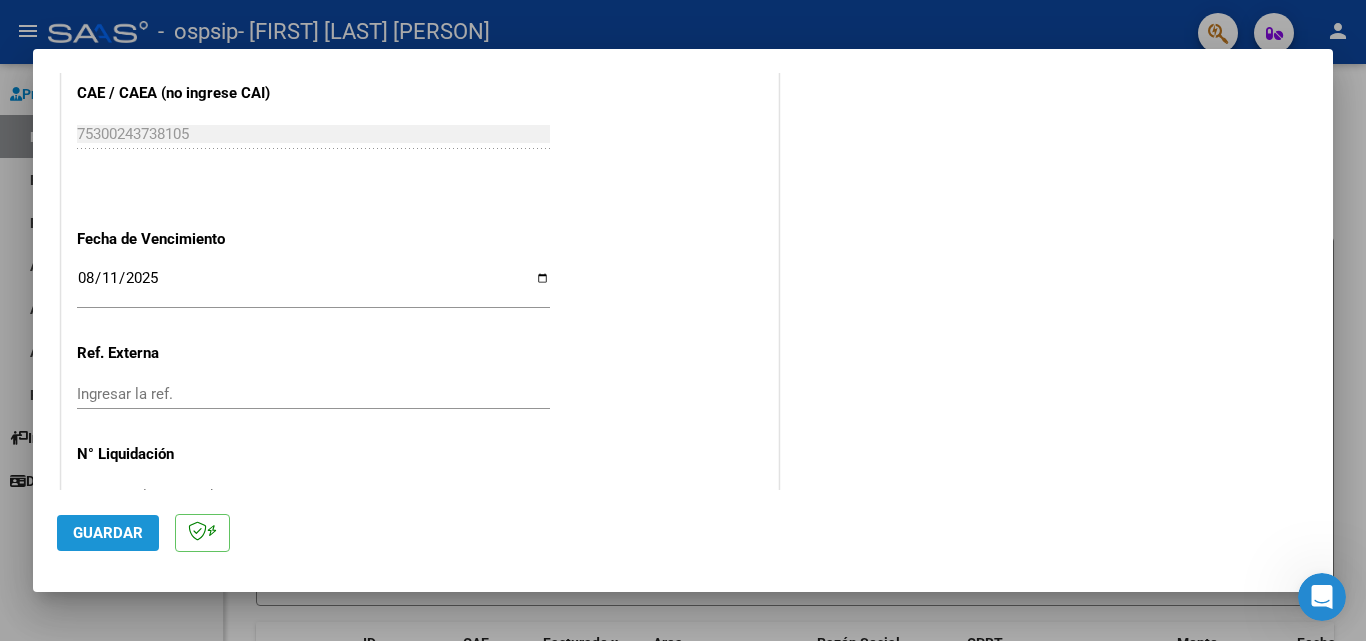 click on "Guardar" 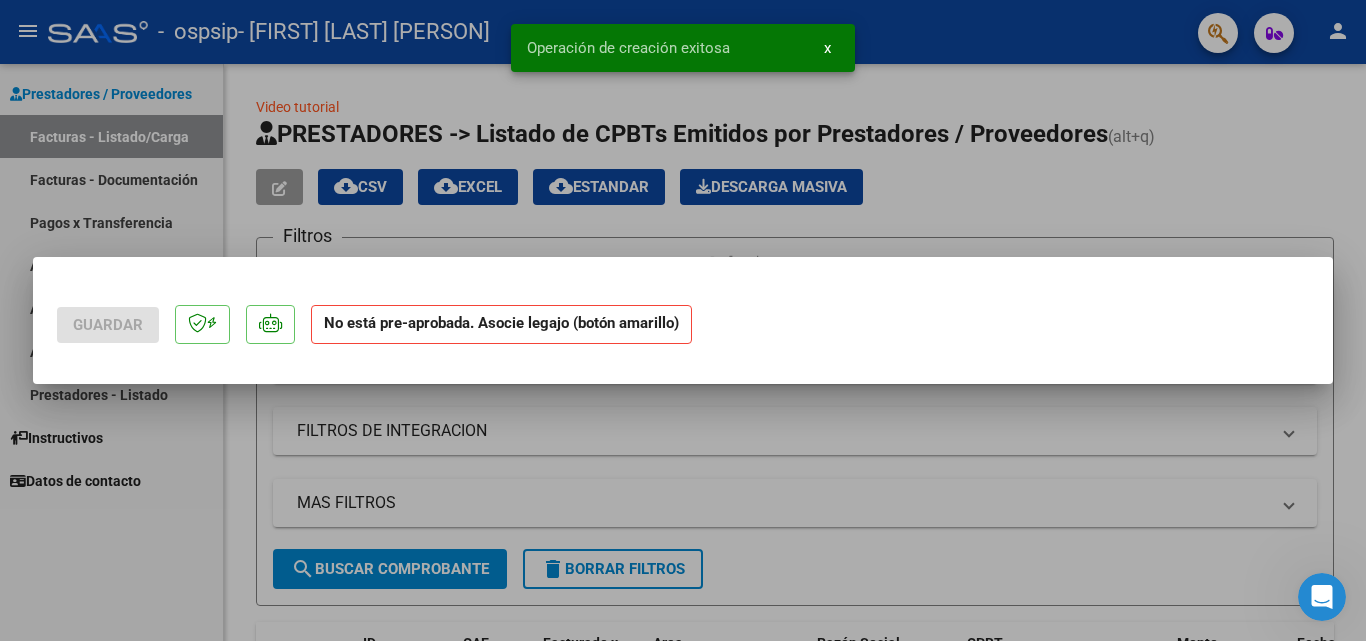 scroll, scrollTop: 0, scrollLeft: 0, axis: both 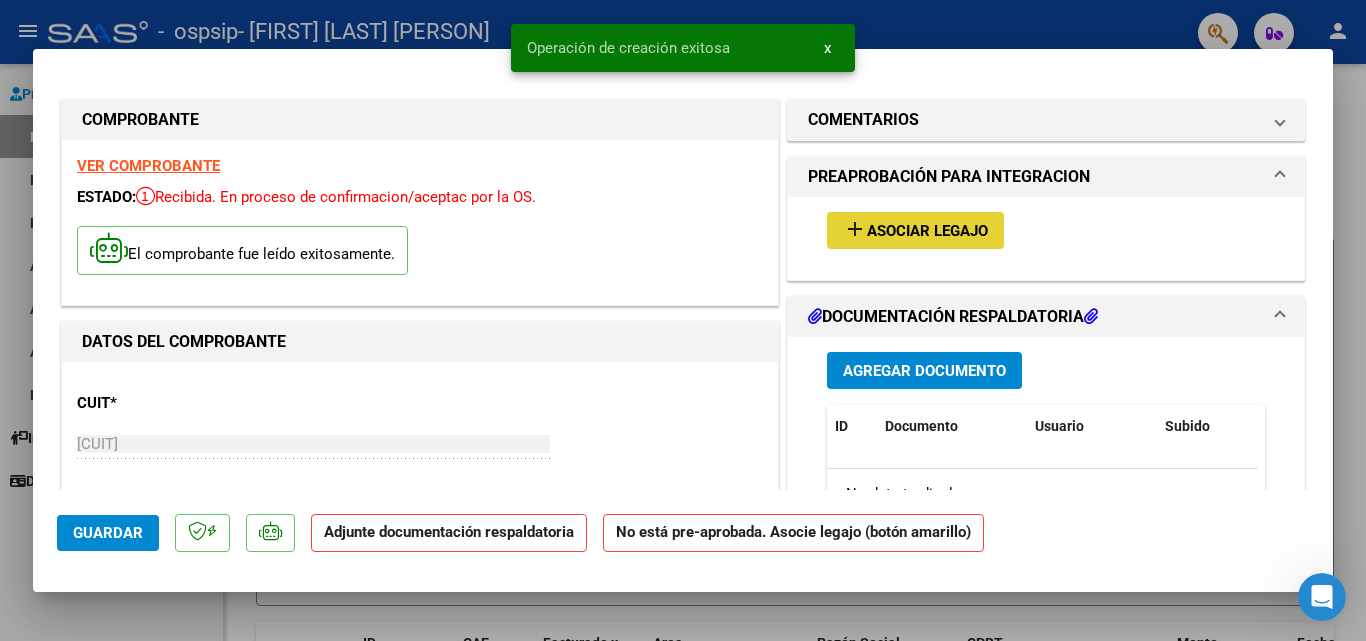 click on "Asociar Legajo" at bounding box center [927, 231] 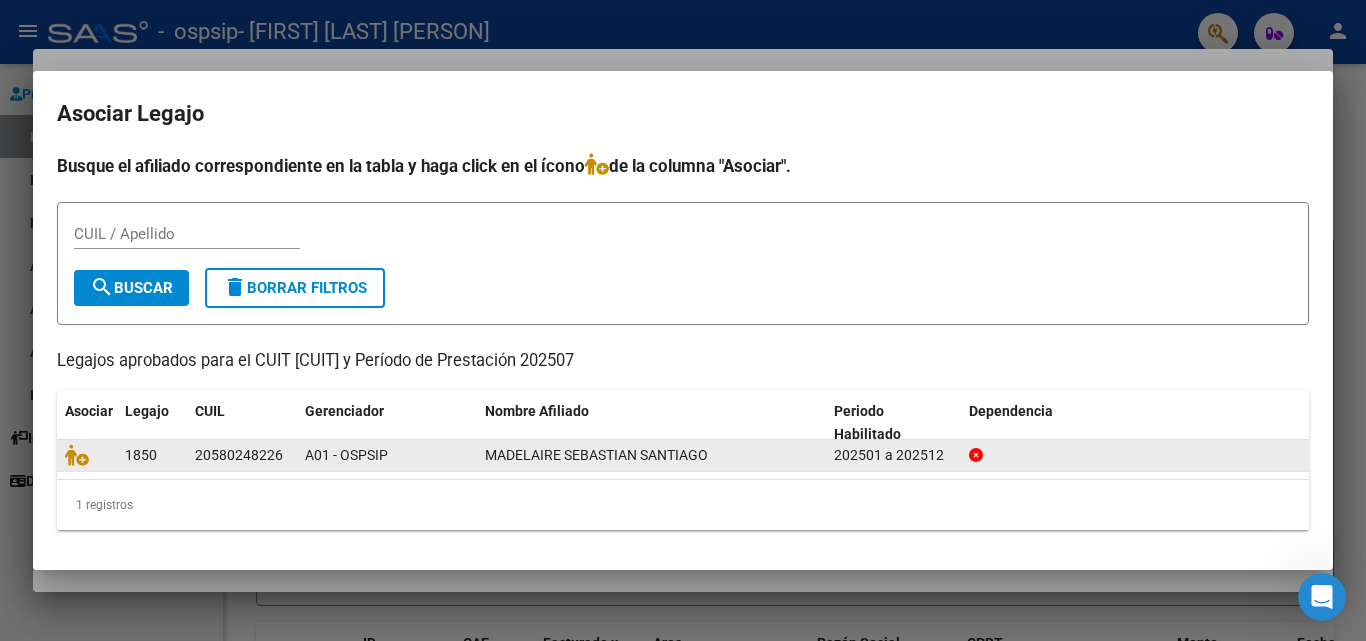 click on "MADELAIRE SEBASTIAN SANTIAGO" 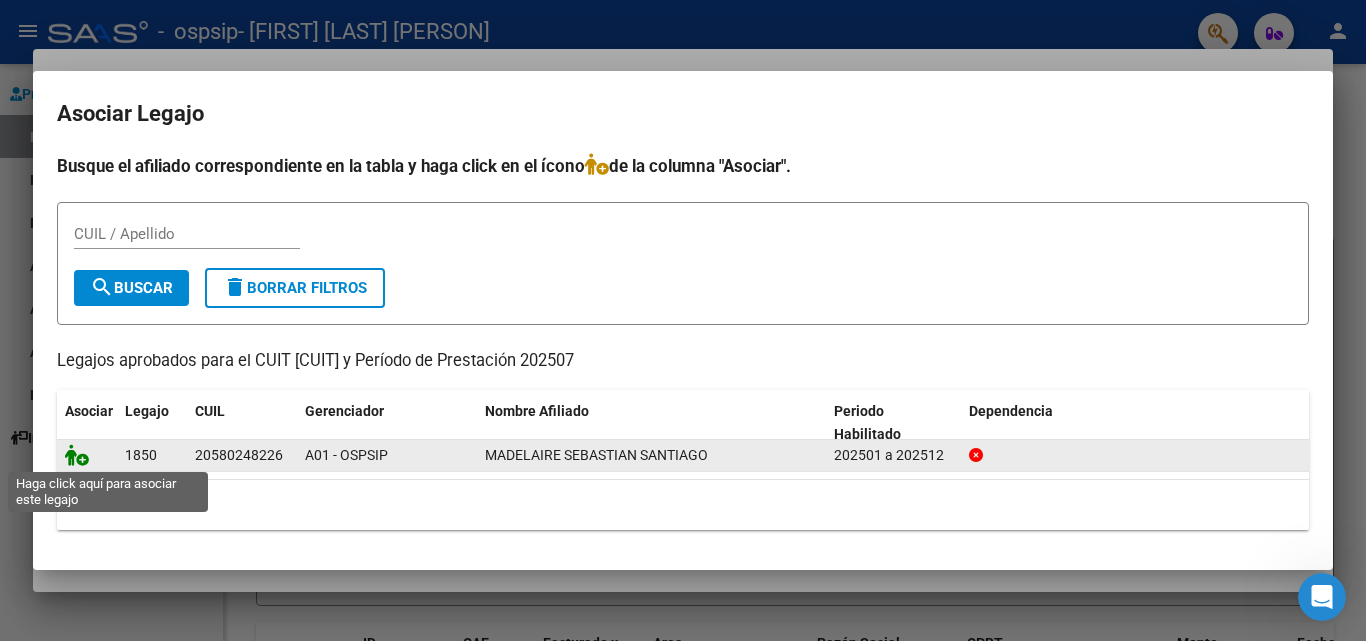 click 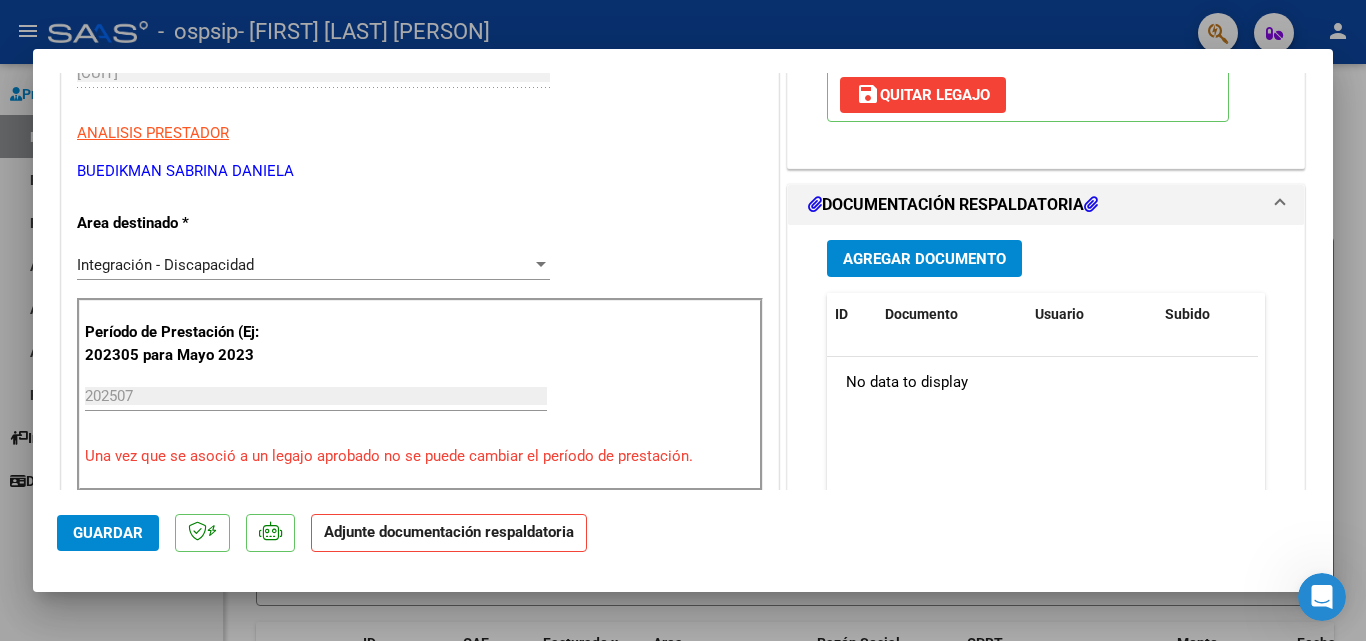 scroll, scrollTop: 390, scrollLeft: 0, axis: vertical 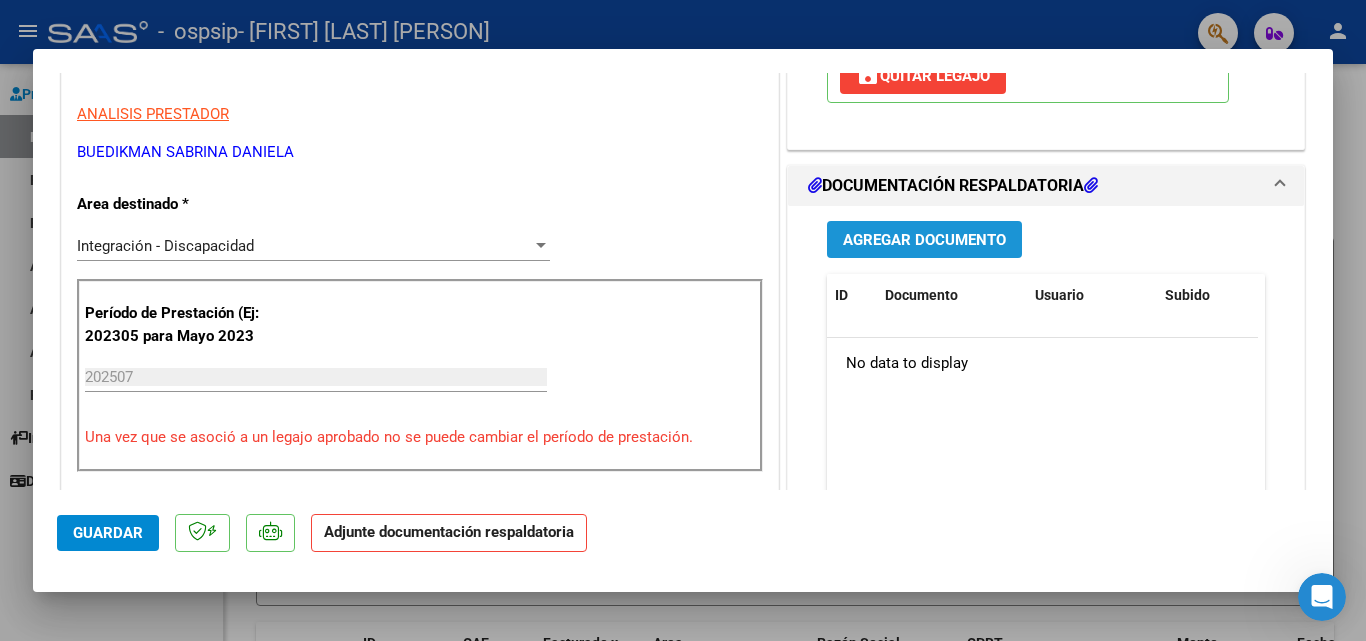 click on "Agregar Documento" at bounding box center [924, 240] 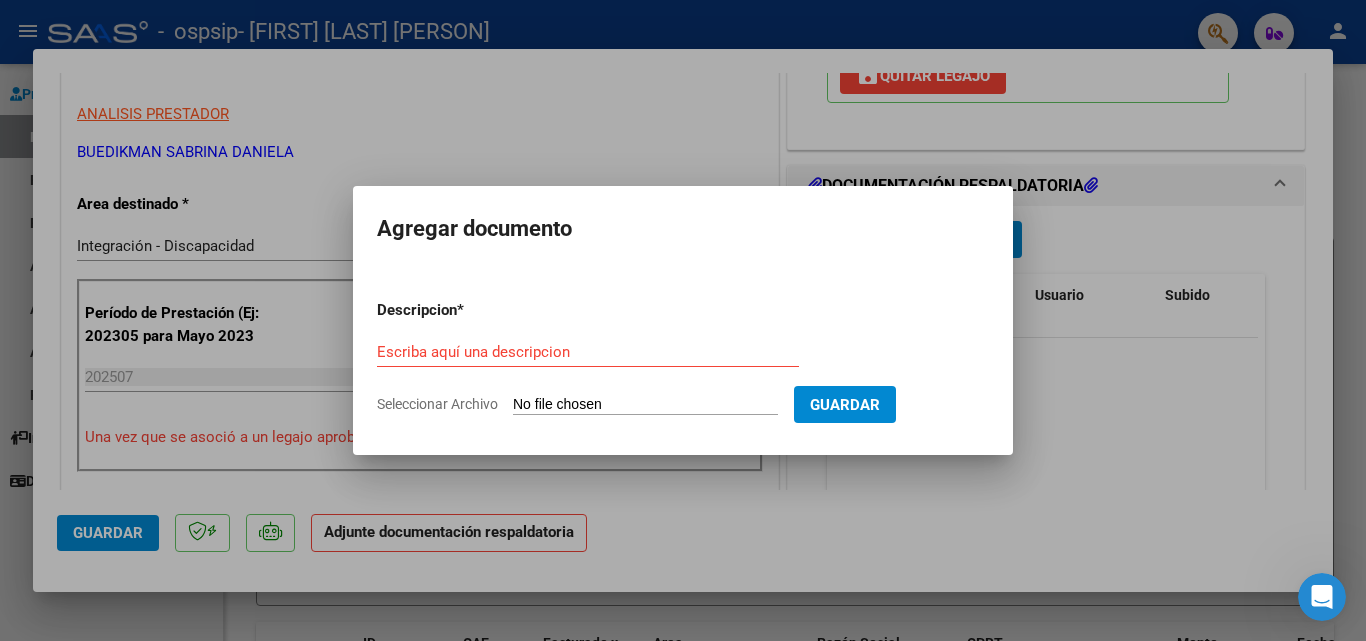 click on "Seleccionar Archivo" at bounding box center [645, 405] 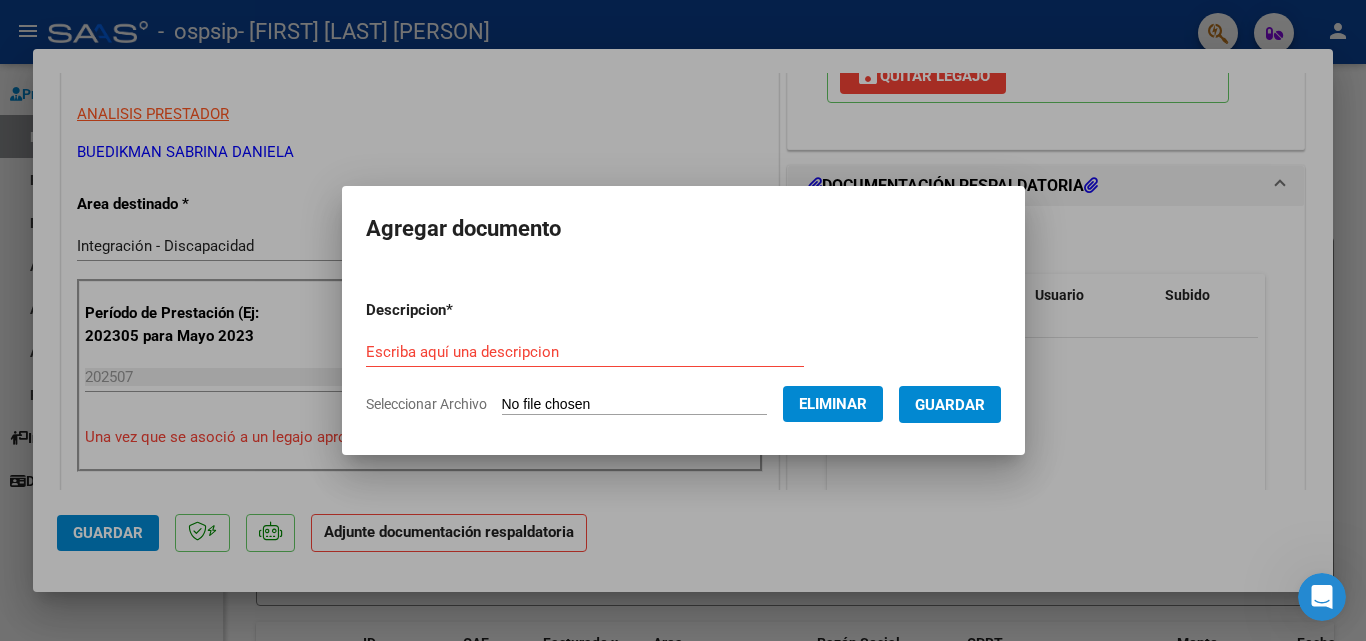 click on "Escriba aquí una descripcion" at bounding box center (585, 352) 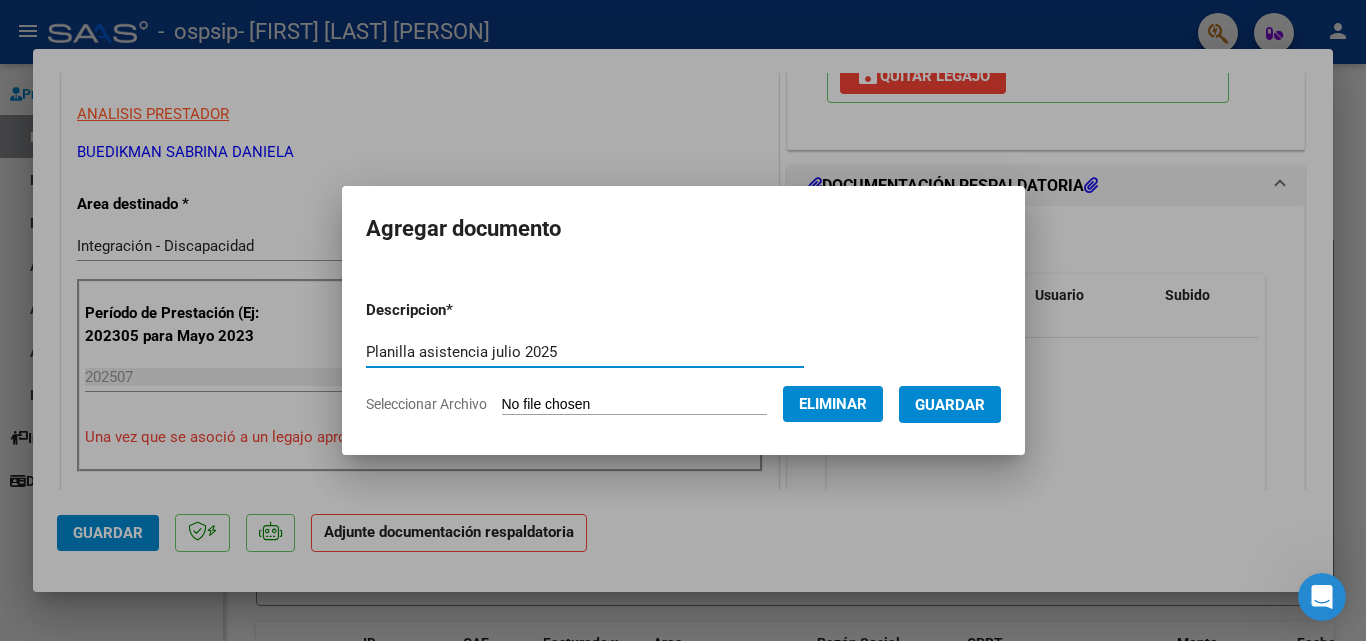 type on "Planilla asistencia julio 2025" 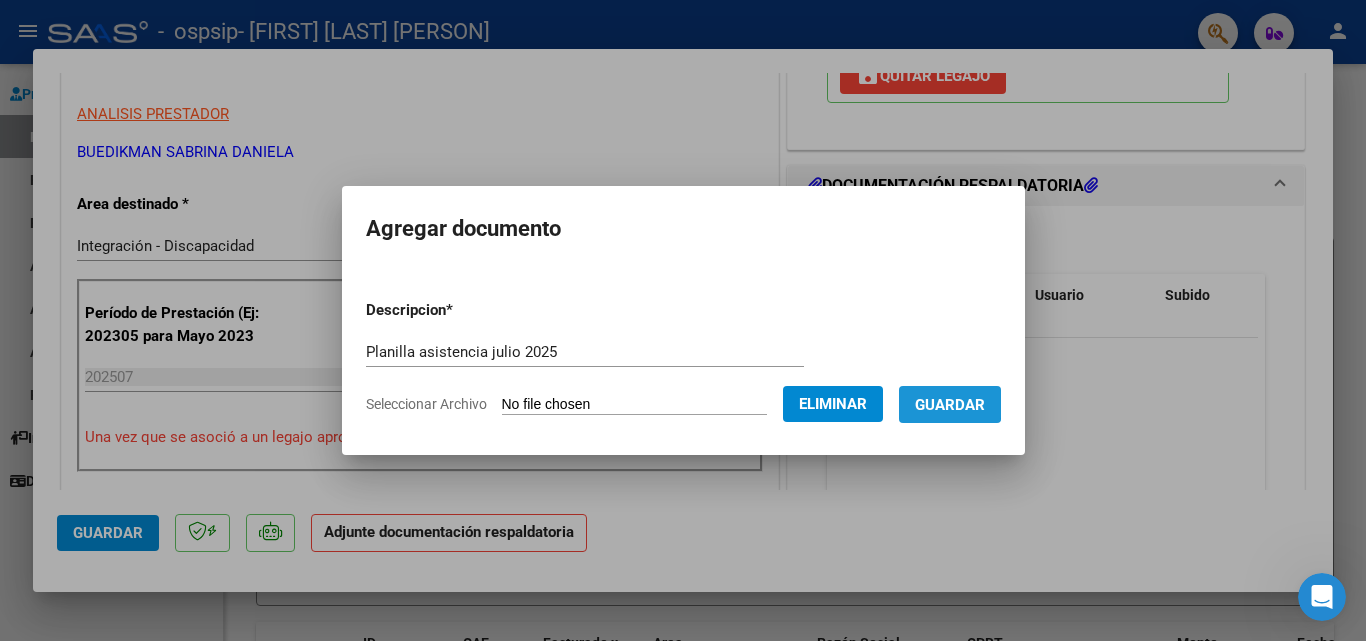 click on "Guardar" at bounding box center [950, 405] 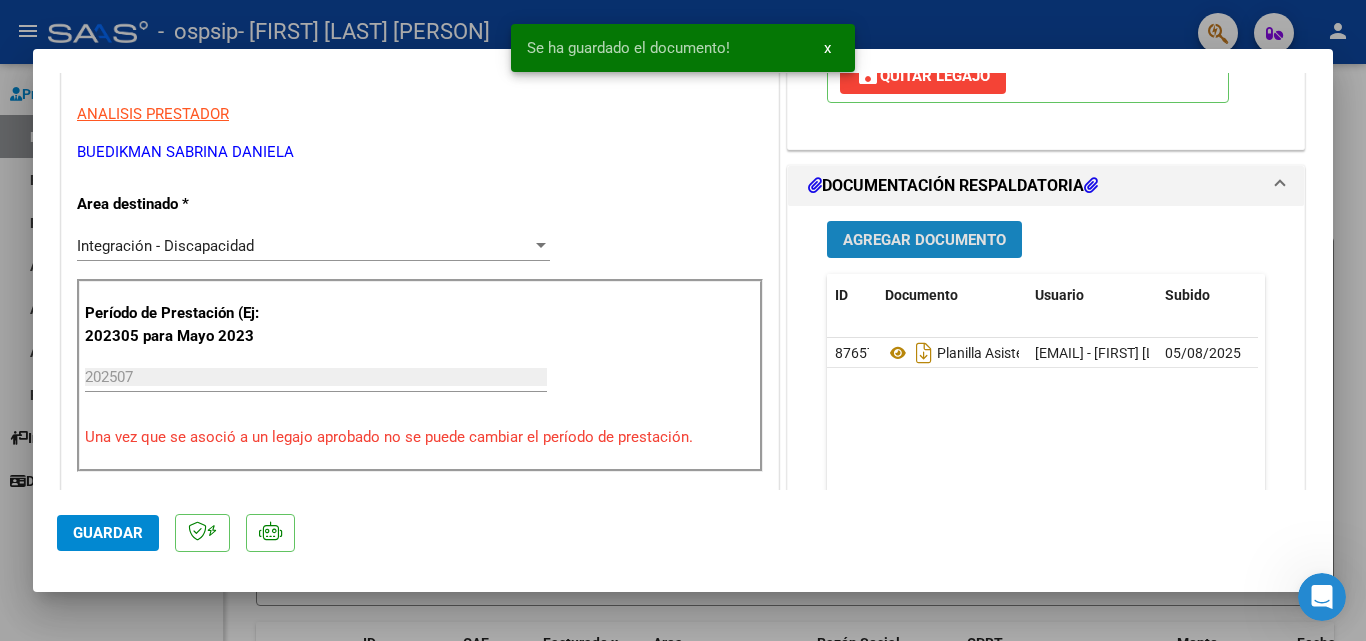 click on "Agregar Documento" at bounding box center [924, 240] 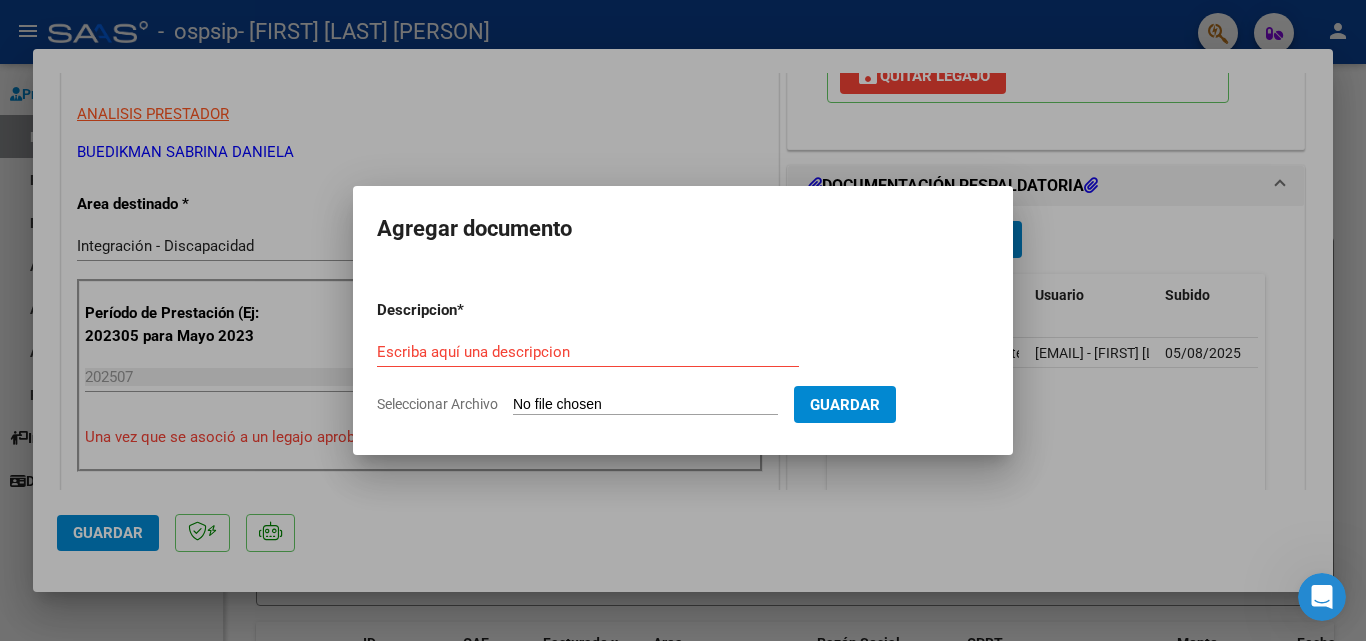 click on "Seleccionar Archivo" at bounding box center [645, 405] 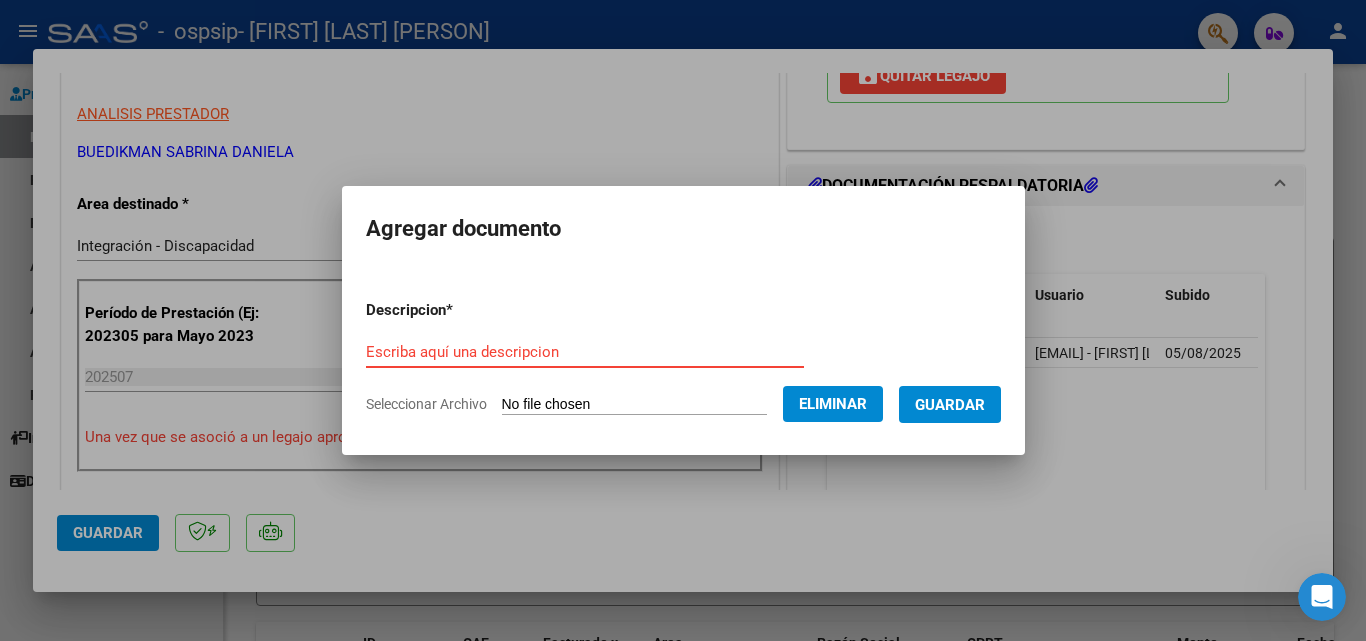 click on "Escriba aquí una descripcion" at bounding box center [585, 352] 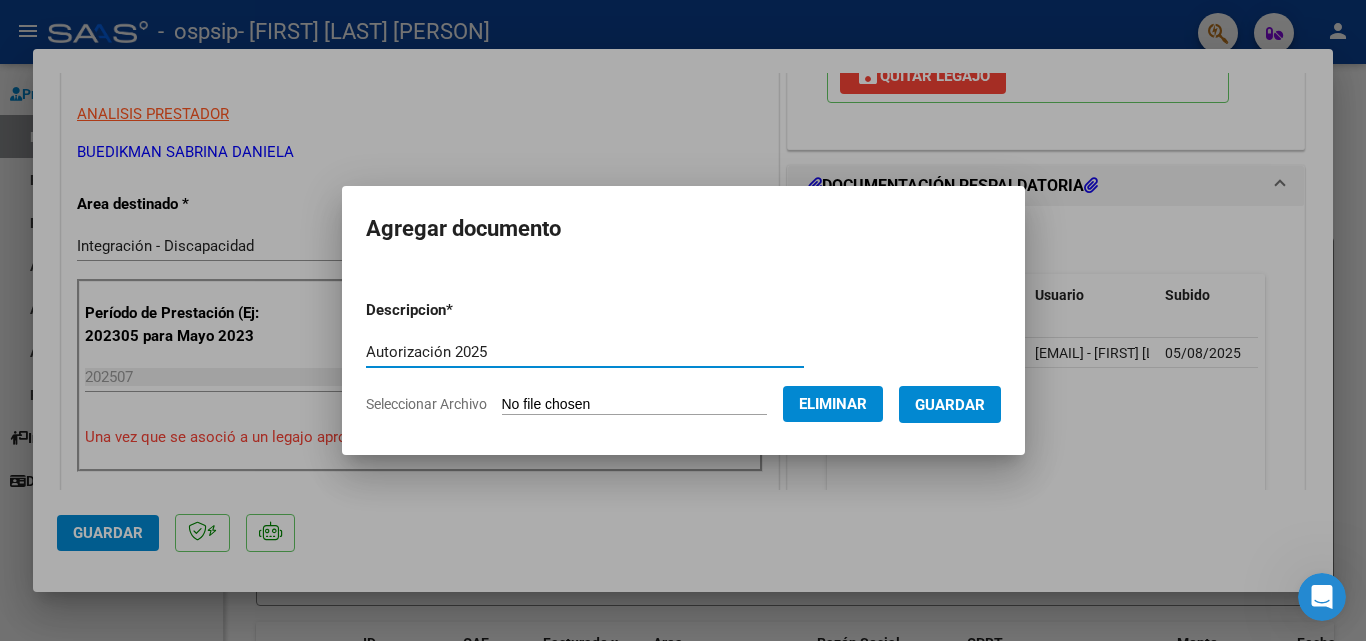 type on "Autorización 2025" 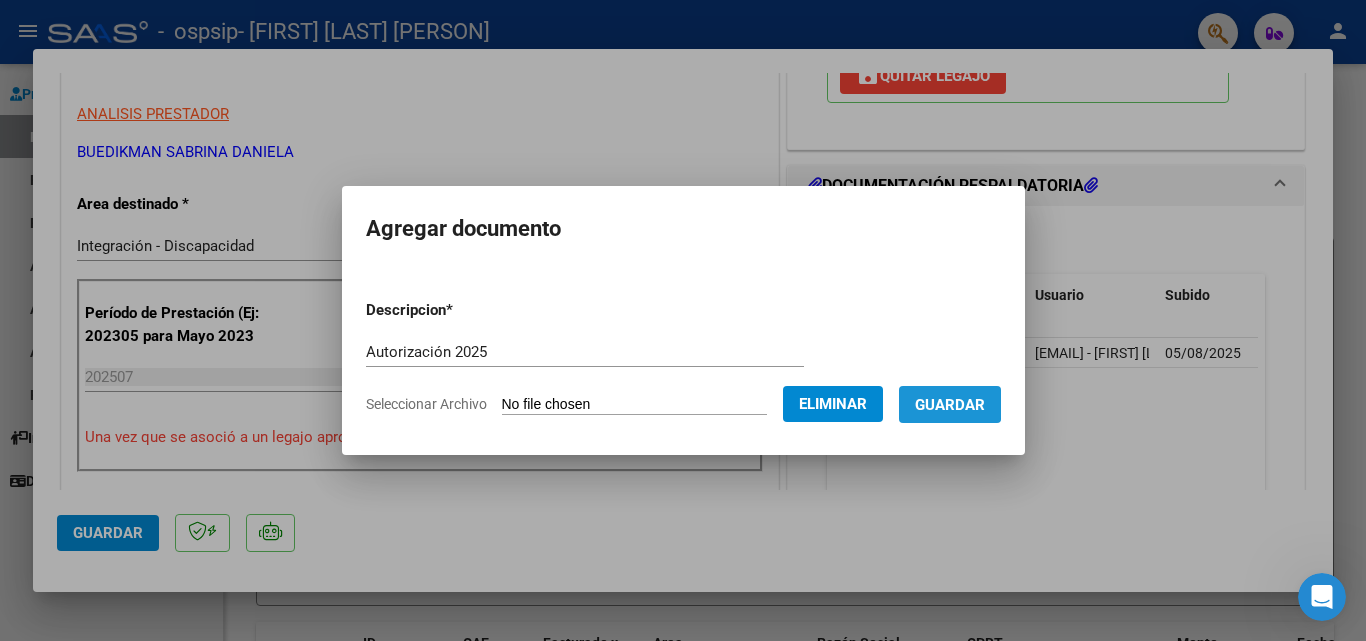 click on "Guardar" at bounding box center [950, 405] 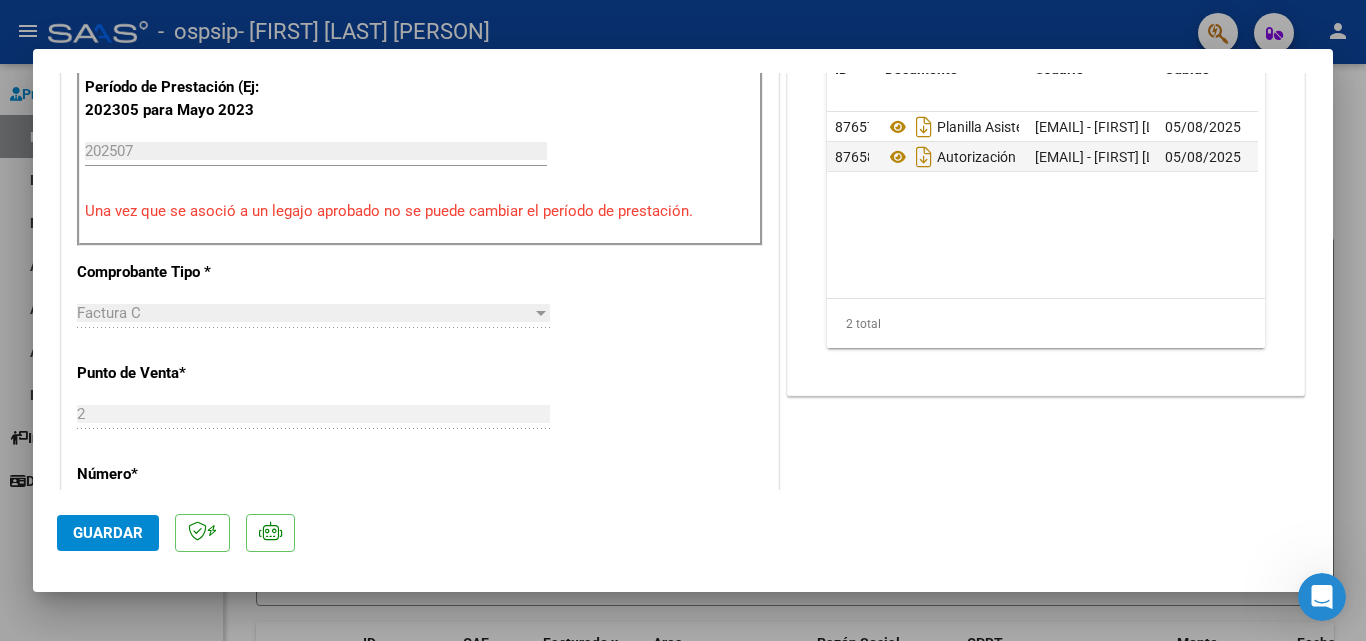 scroll, scrollTop: 762, scrollLeft: 0, axis: vertical 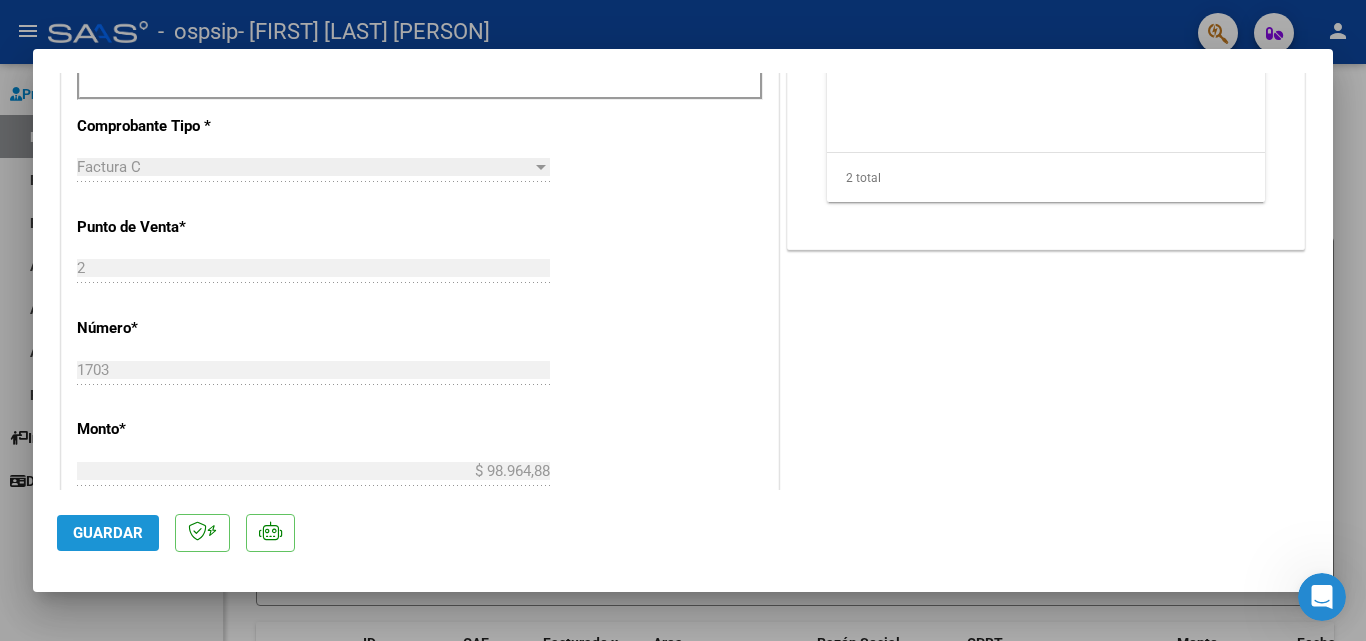 click on "Guardar" 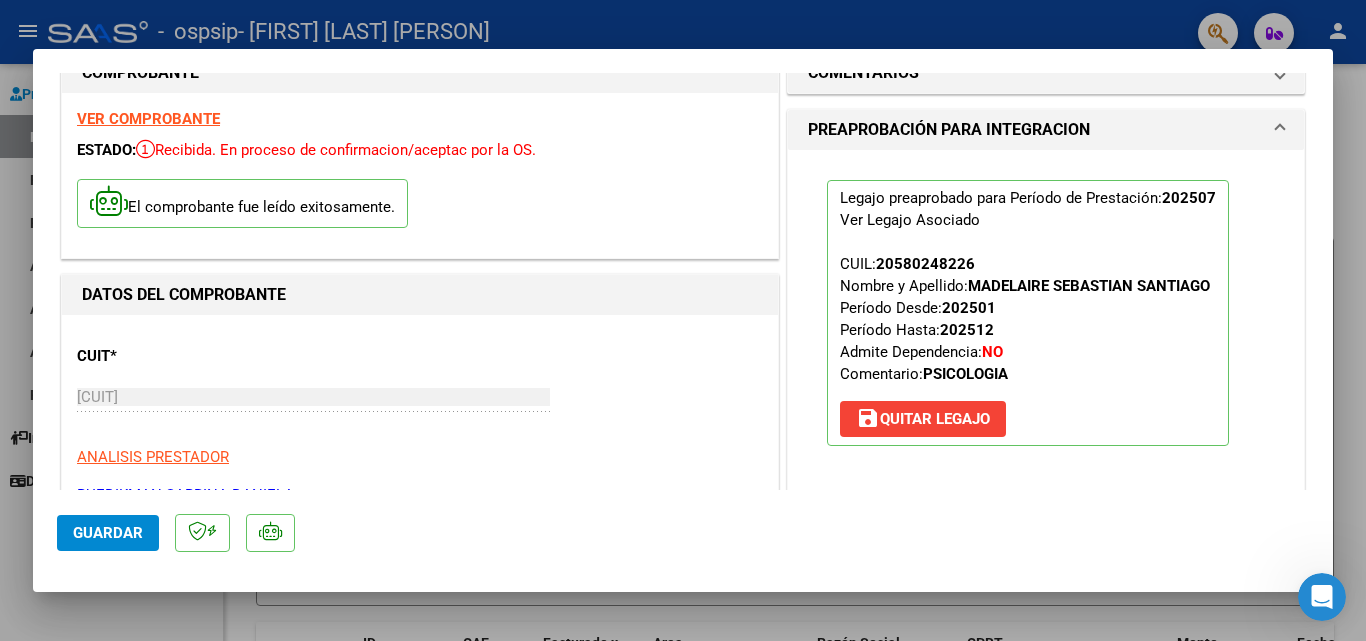 scroll, scrollTop: 0, scrollLeft: 0, axis: both 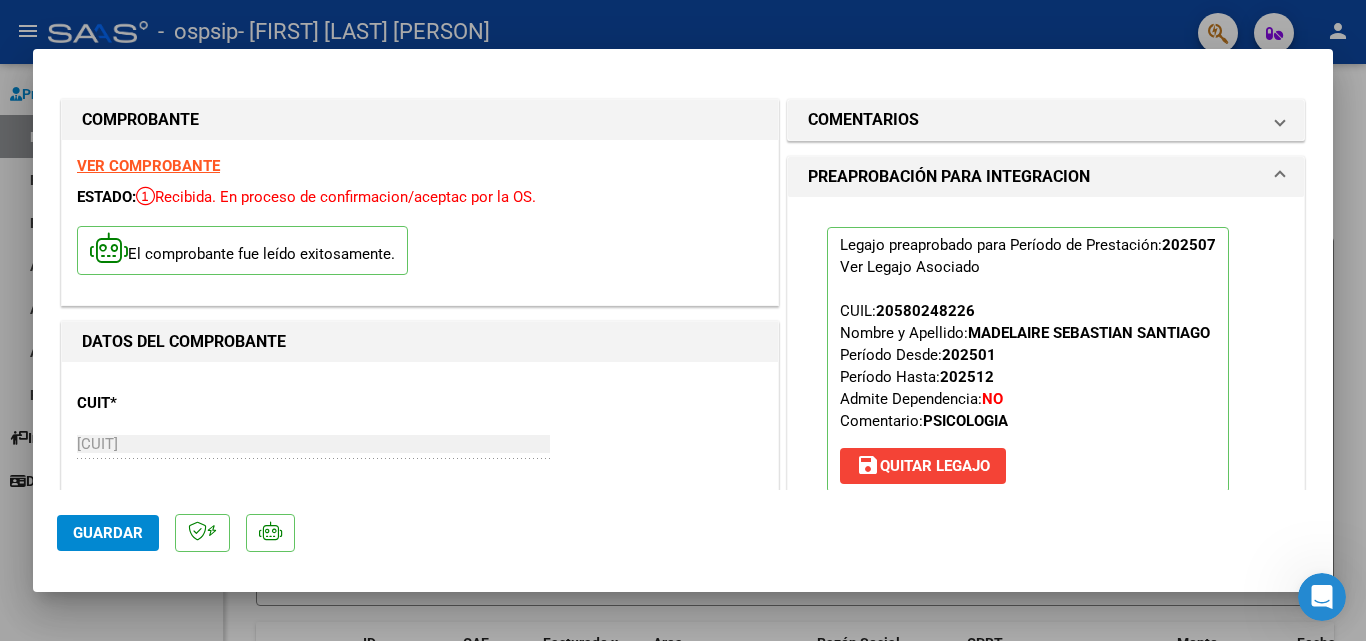 click at bounding box center (683, 320) 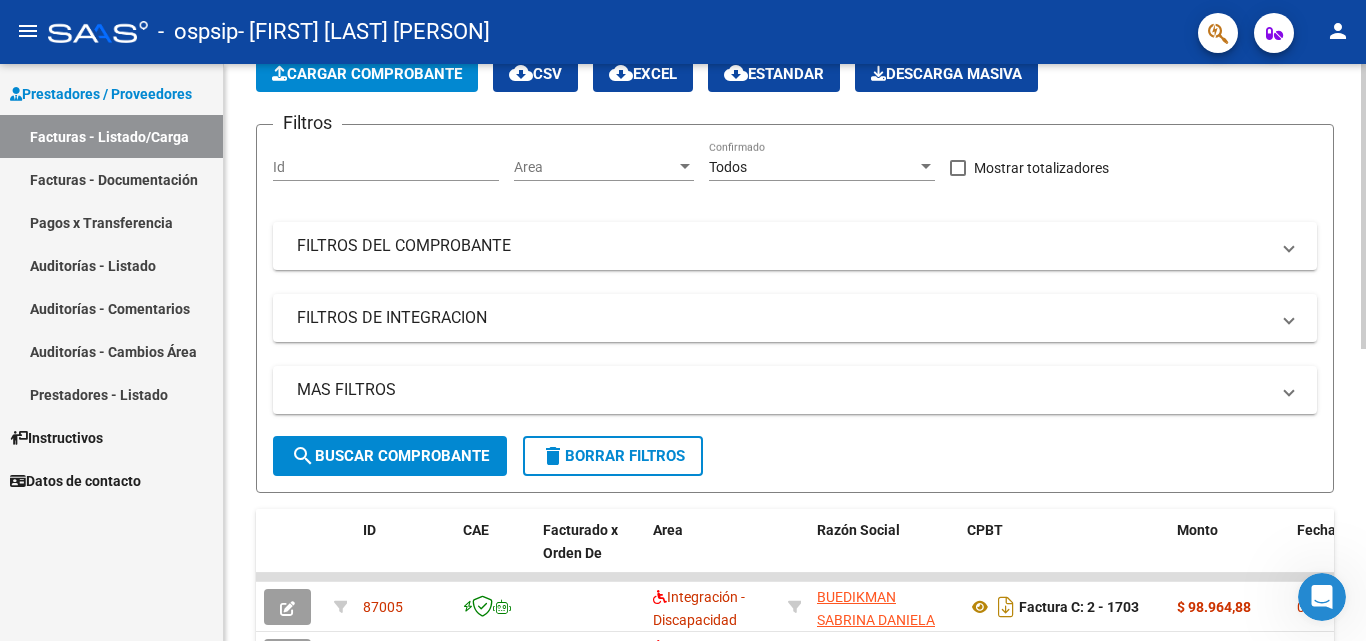 scroll, scrollTop: 0, scrollLeft: 0, axis: both 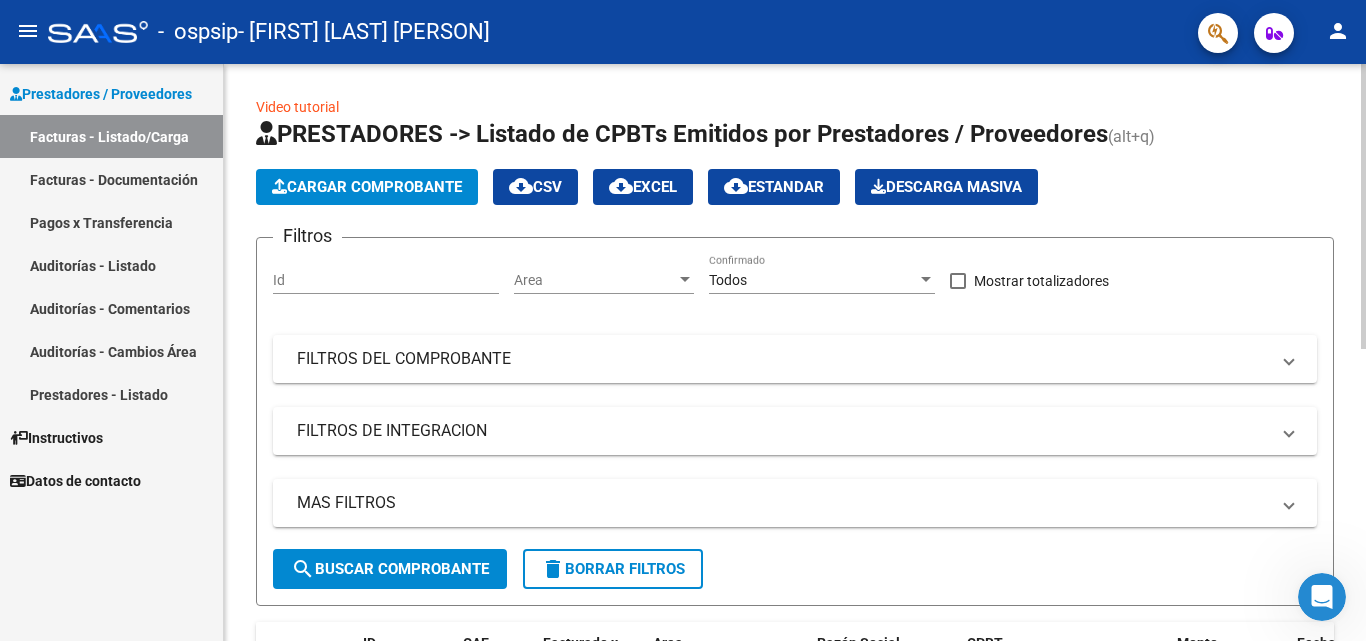 click on "menu -   ospsip   - [FIRST] [LAST] [PERSON]    Prestadores / Proveedores Facturas - Listado/Carga Facturas - Documentación Pagos x Transferencia Auditorías - Listado Auditorías - Comentarios Auditorías - Cambios Área Prestadores - Listado    Instructivos    Datos de contacto  Video tutorial   PRESTADORES -> Listado de CPBTs Emitidos por Prestadores / Proveedores (alt+q)   Cargar Comprobante
cloud_download  CSV  cloud_download  EXCEL  cloud_download  Estandar   Descarga Masiva
Filtros Id Area Area Todos Confirmado   Mostrar totalizadores   FILTROS DEL COMPROBANTE  Comprobante Tipo Comprobante Tipo Start date – End date Fec. Comprobante Desde / Hasta Días Emisión Desde(cant. días) Días Emisión Hasta(cant. días) CUIT / Razón Social Pto. Venta Nro. Comprobante Código SSS CAE Válido CAE Válido Todos Cargado Módulo Hosp. Todos Tiene facturacion Apócrifa Hospital Refes  FILTROS DE INTEGRACION  Período De Prestación Todos Rendido x SSS (dr_envio) Tipo de Registro Todos 4" at bounding box center (683, 320) 